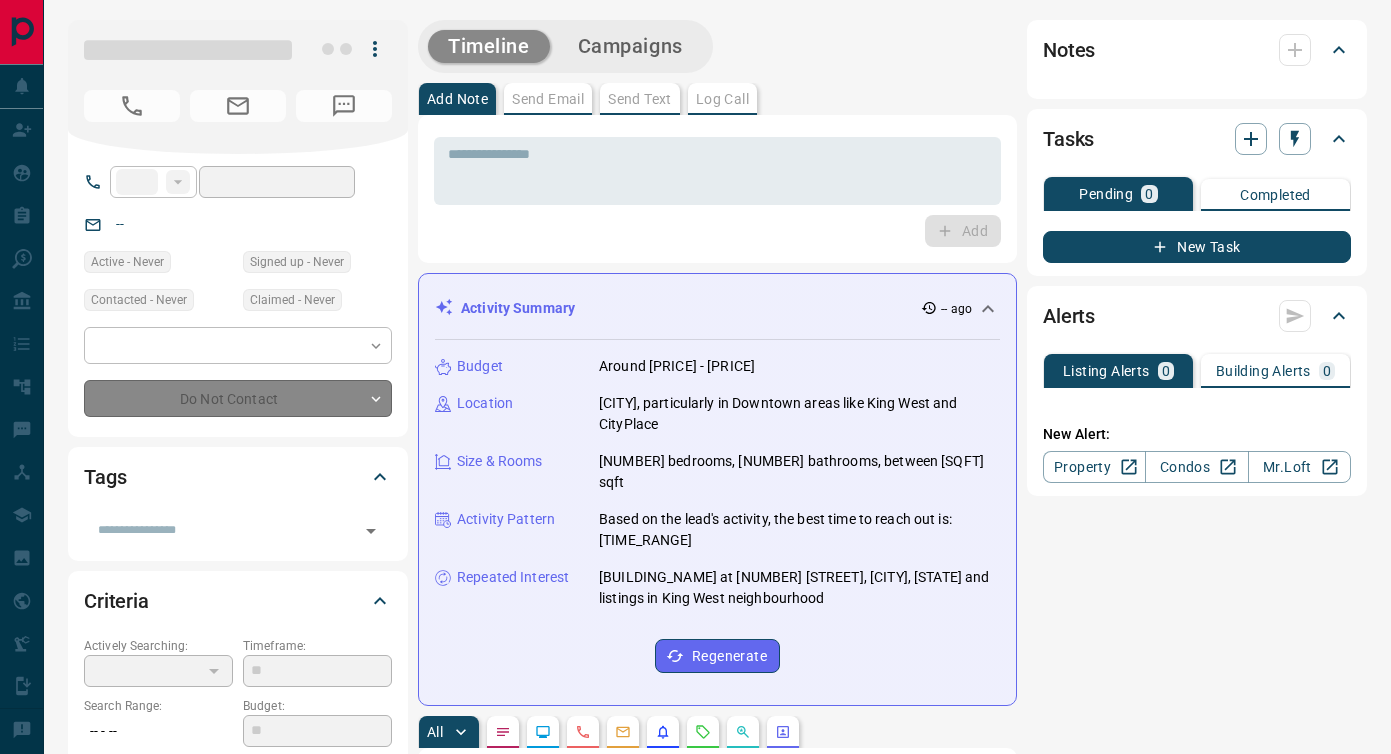 scroll, scrollTop: 0, scrollLeft: 0, axis: both 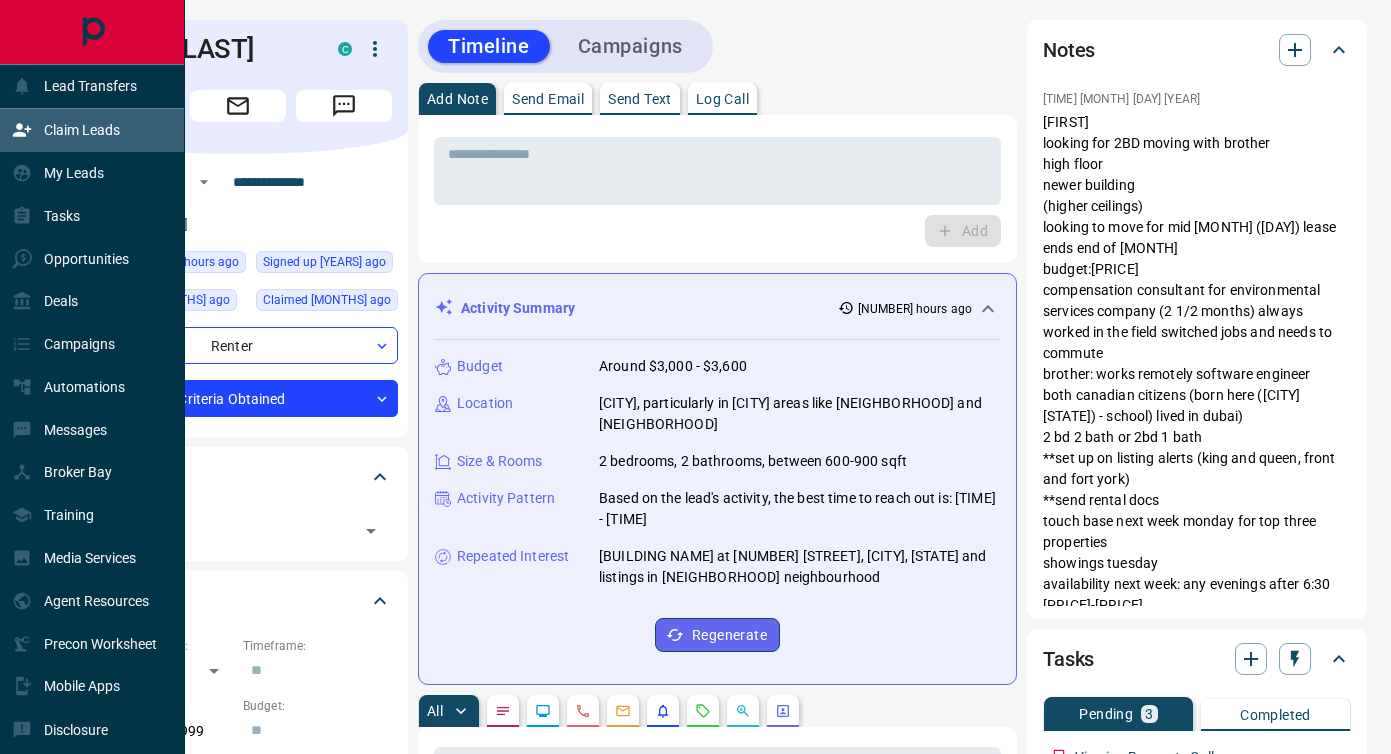 click on "Claim Leads" at bounding box center [82, 130] 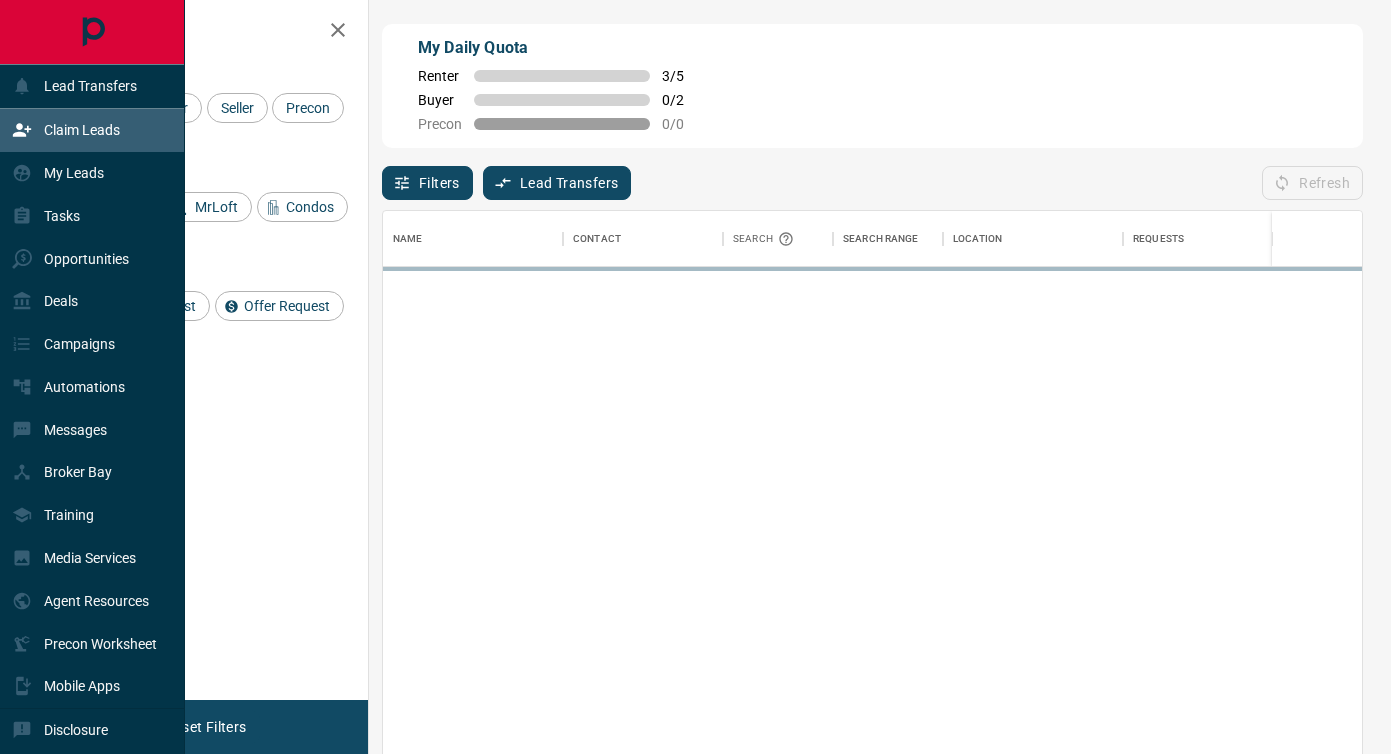 scroll, scrollTop: 1, scrollLeft: 1, axis: both 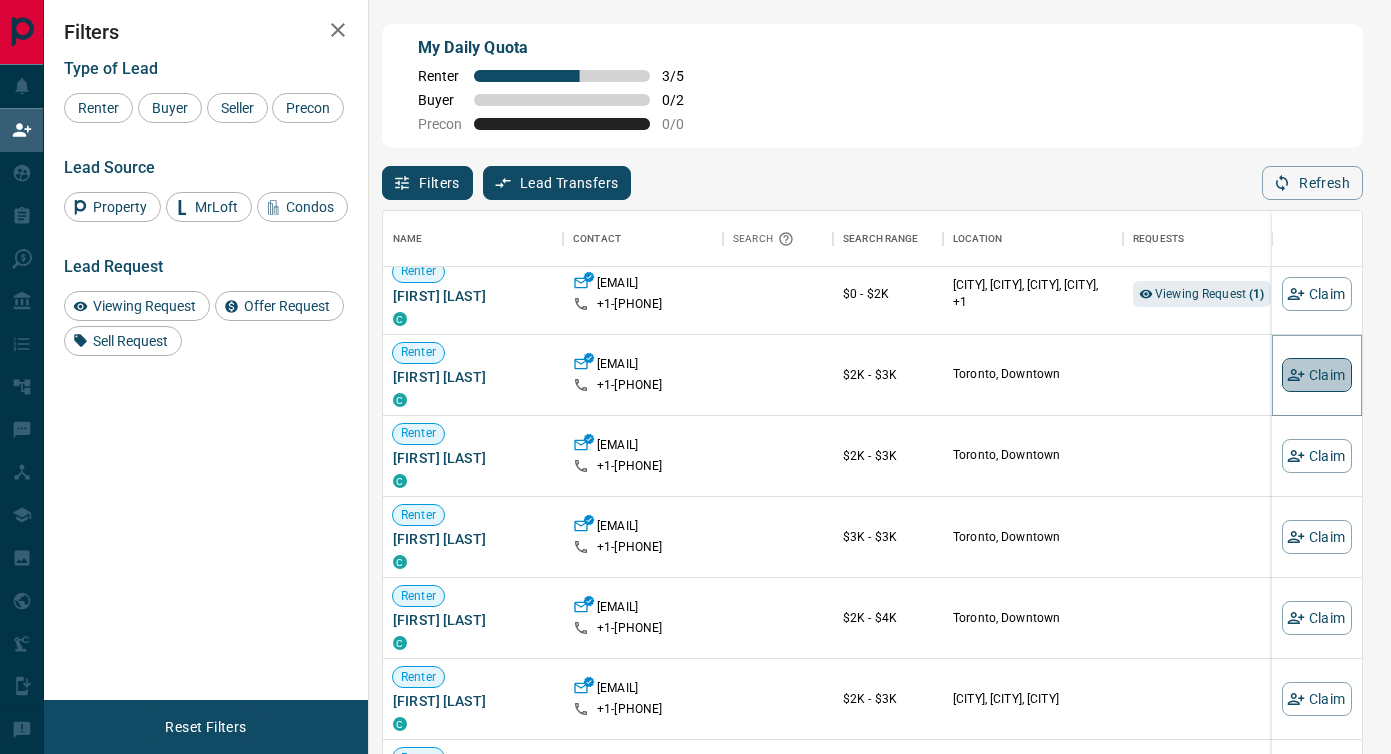 click on "Claim" at bounding box center (1317, 375) 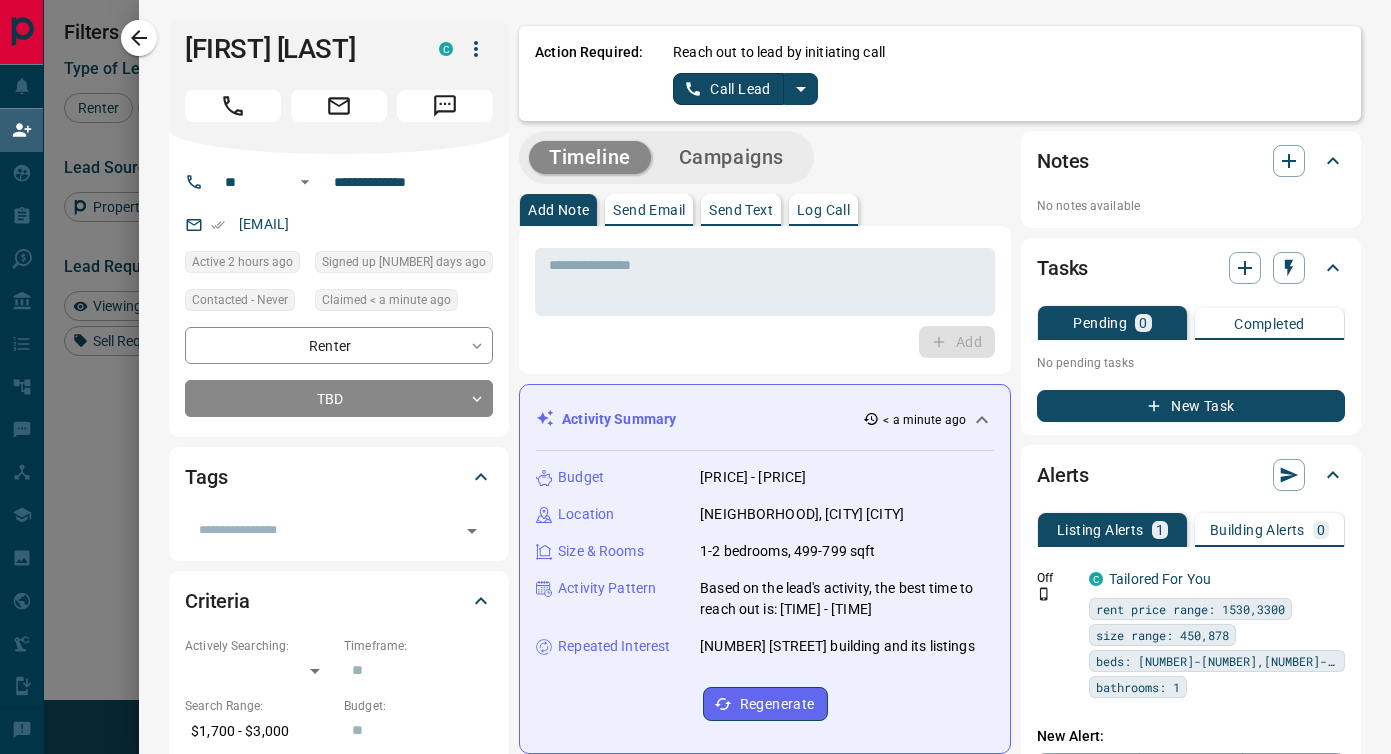 click at bounding box center [801, 89] 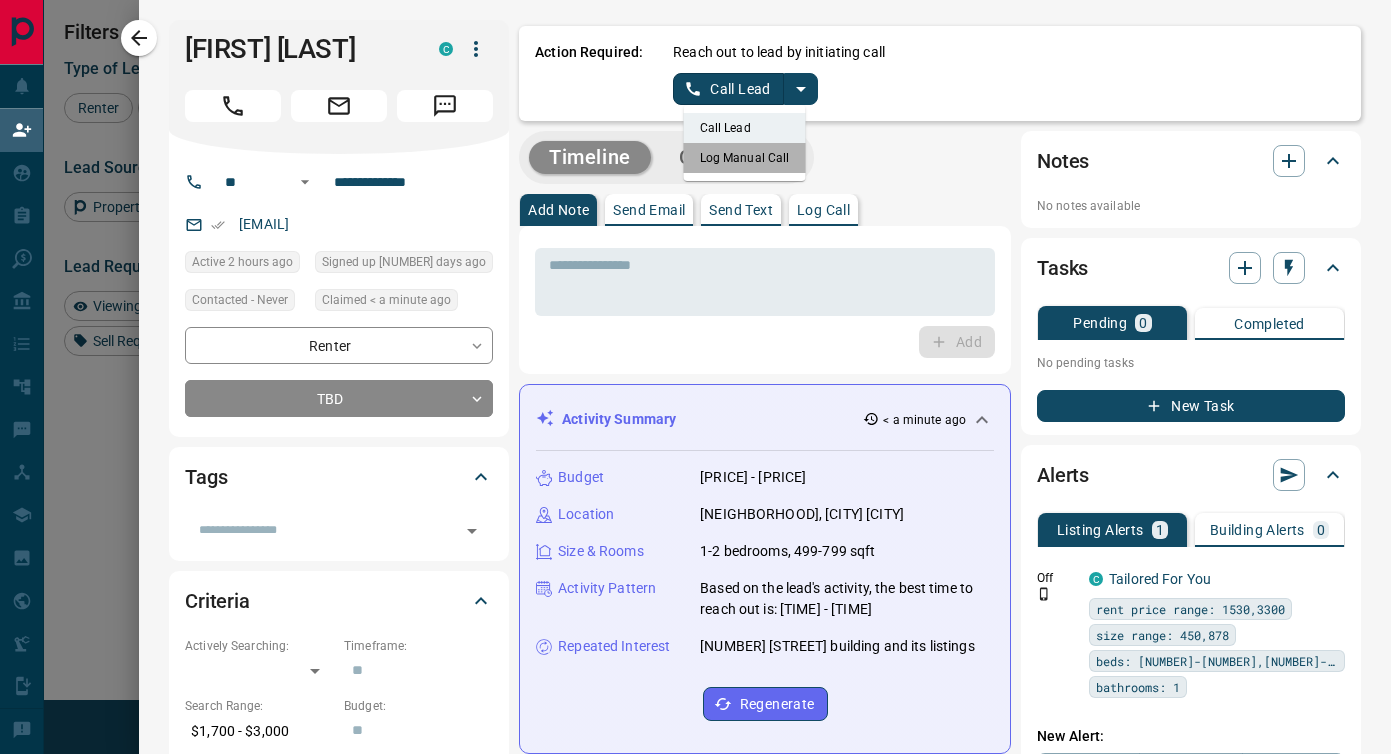 click on "Log Manual Call" at bounding box center (745, 158) 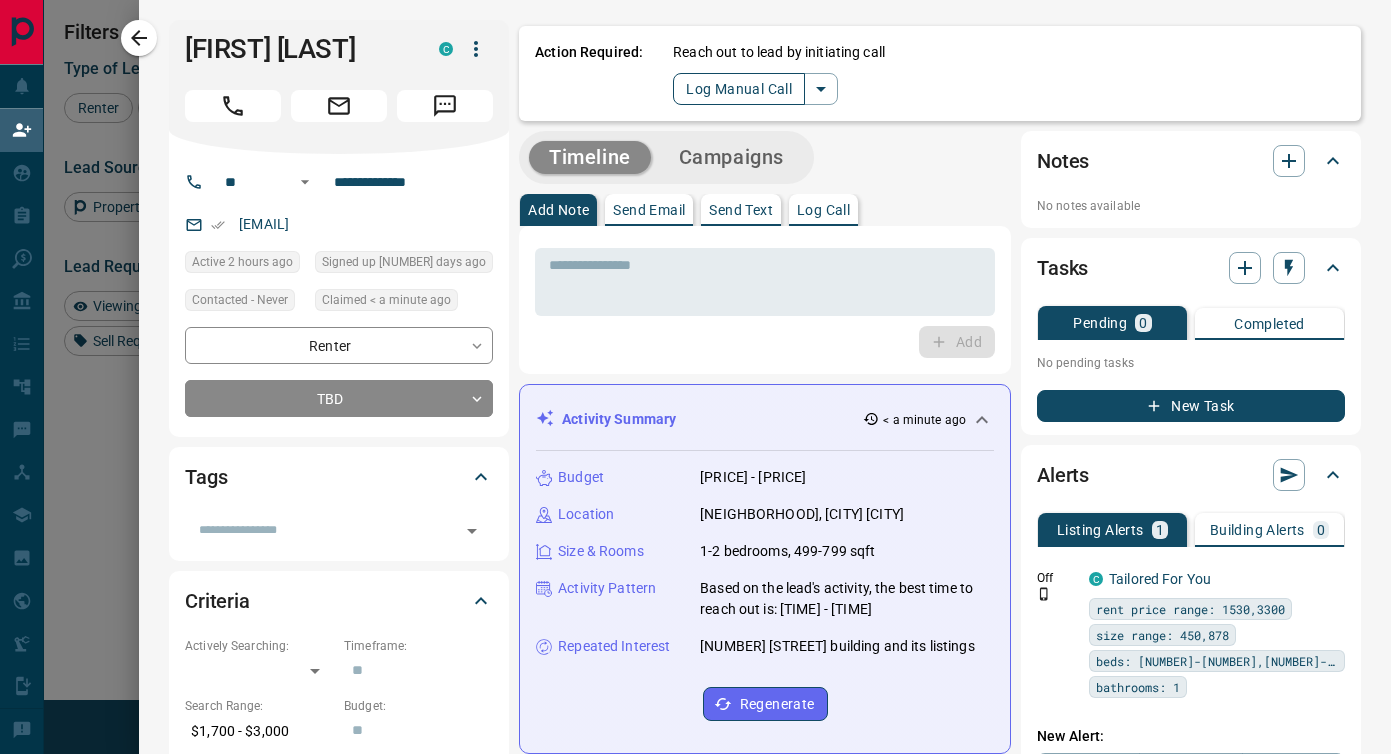 click on "Log Manual Call" at bounding box center [739, 89] 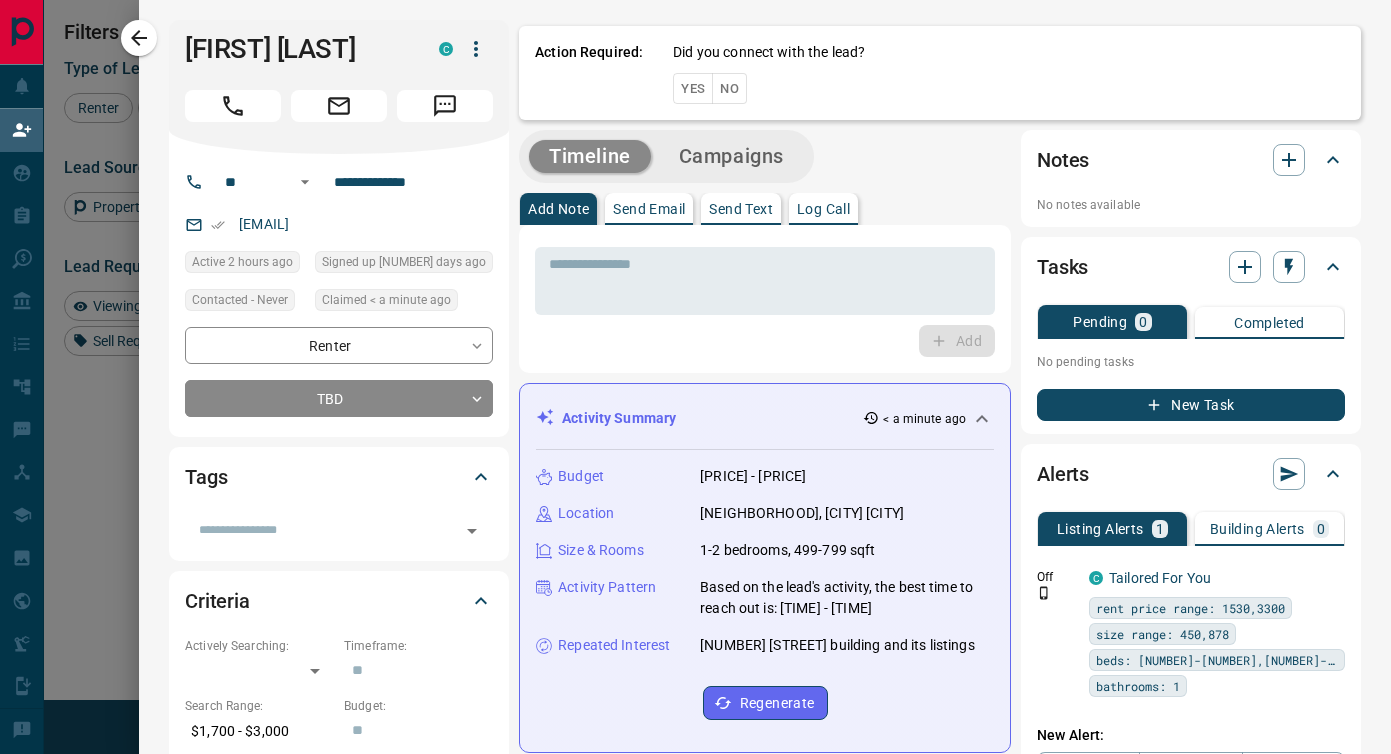click on "Yes" at bounding box center [693, 88] 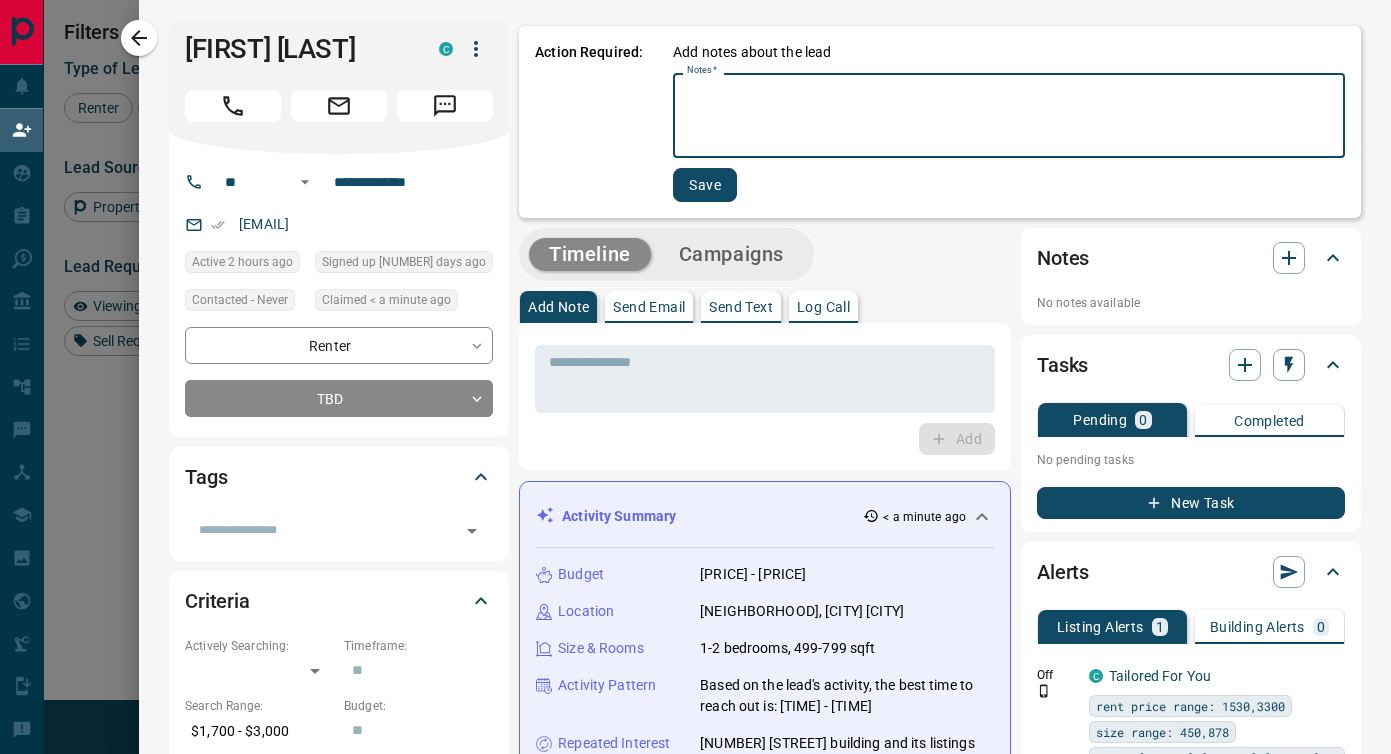 click on "Notes   *" at bounding box center [1009, 116] 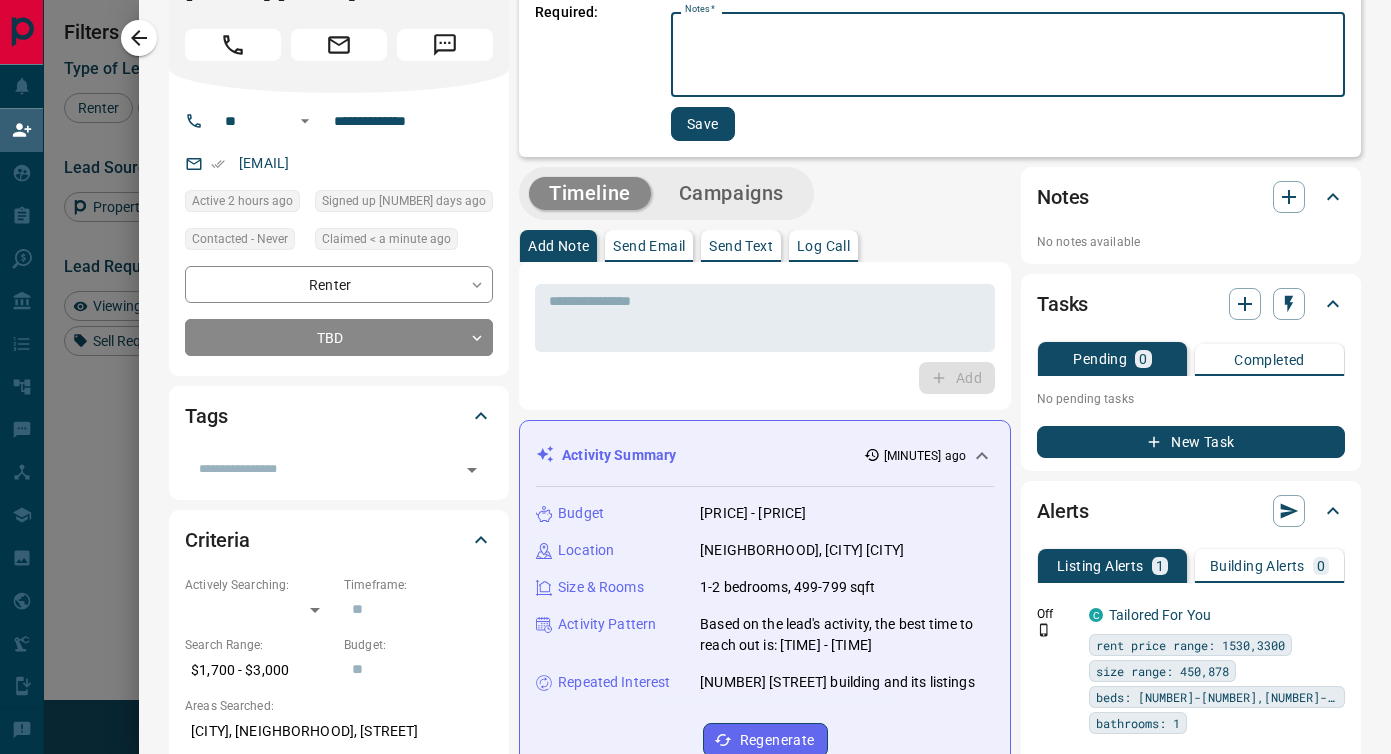 scroll, scrollTop: 0, scrollLeft: 0, axis: both 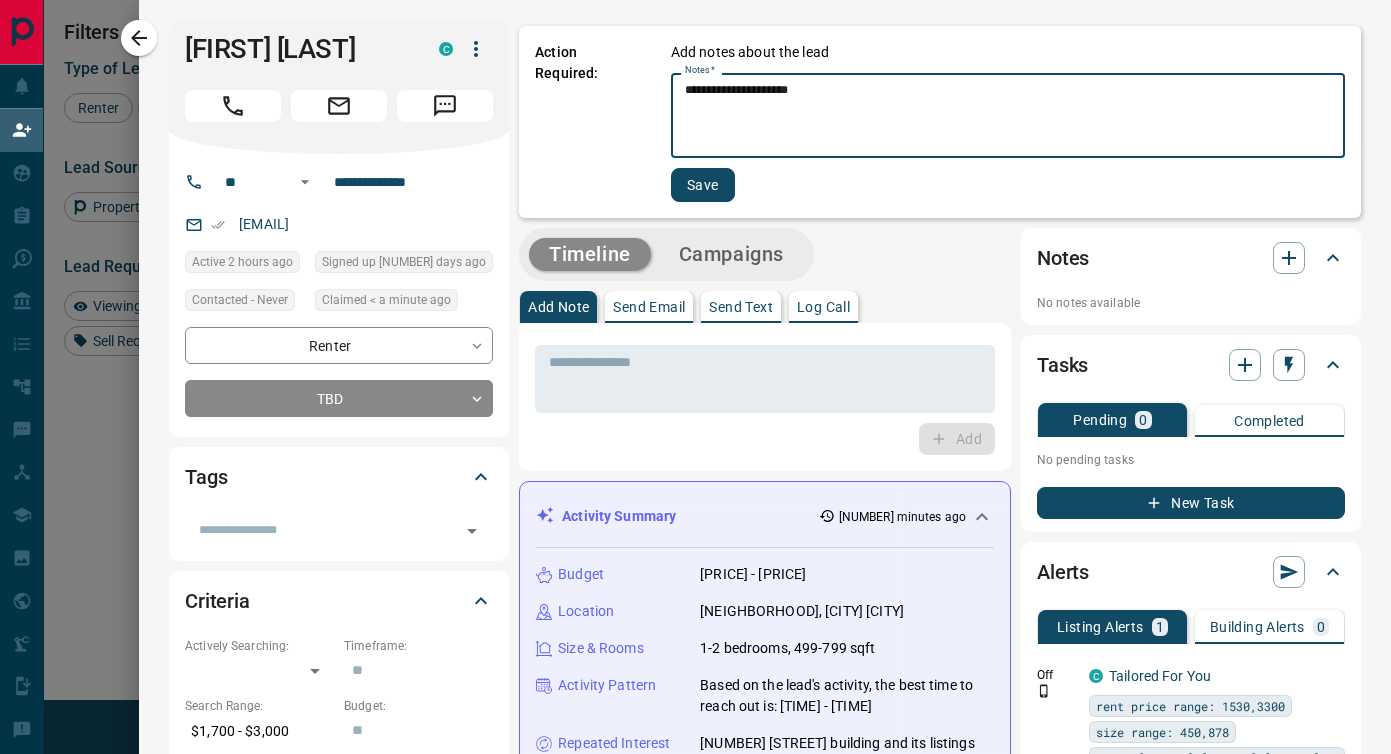 click on "**********" at bounding box center [1008, 116] 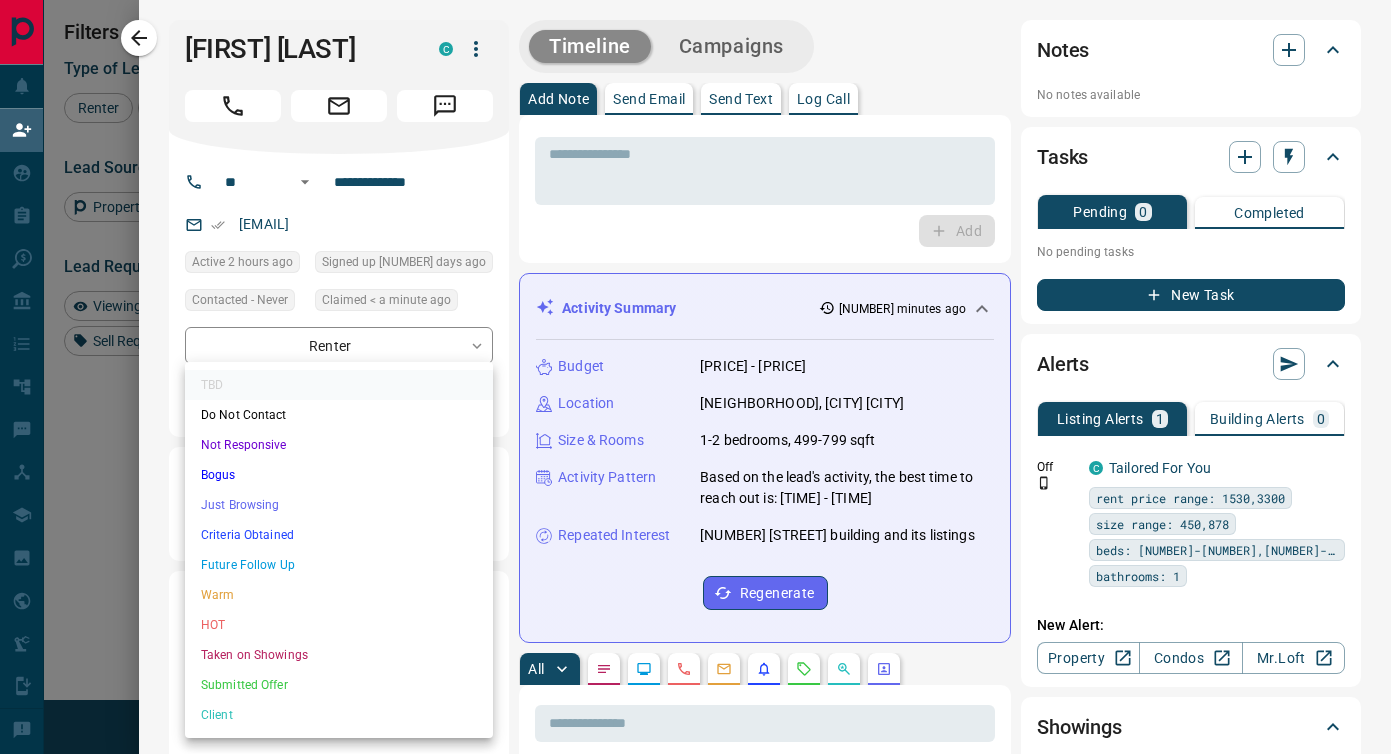 click on "Lead Transfers Claim Leads My Leads Tasks Opportunities Deals Campaigns Automations Messages Broker Bay Training Media Services Agent Resources Precon Worksheet Mobile Apps Disclosure Logout My Daily Quota Renter [LETTER] [NUMBER] / [NUMBER] Buyer [NUMBER] / [NUMBER] Precon [NUMBER] / [NUMBER] Filters Lead Transfers [NUMBER] Refresh Name Contact Search   Search Range Location Requests AI Status Recent Opportunities ([NUMBER]d) Renter [LETTER] [NUMBER] [EMAIL] +[PHONE] [PRICE] - [PRICE] [CITY], [NEIGHBORHOOD] Renter [FIRST] [LAST] [EMAIL] +[PHONE] [PRICE] - [PRICE] [CITY], [NEIGHBORHOOD] High Interest Back to Site Renter [FIRST] [LAST] [EMAIL] +[PHONE] [PRICE] - [PRICE] [CITY], [NEIGHBORHOOD], [NEIGHBORHOOD] +[PHONE] [NUMBER] Viewing Request   ( [NUMBER] ) High Interest Requested a Viewing Renter [FIRST] [LAST] [EMAIL] +[PHONE] [PRICE] - [PRICE] [CITY], [NEIGHBORHOOD] Renter [FIRST] [LAST] [EMAIL] +[PHONE] [PRICE] - [PRICE] [CITY], [NEIGHBORHOOD] Back to Site Renter [FIRST] [LAST] [EMAIL] +[PHONE] [PRICE] - [PRICE] [CITY], [NEIGHBORHOOD] Renter [FIRST] [LAST] [EMAIL] +[PHONE] [PRICE] - [PRICE] [CITY], [NEIGHBORHOOD], [NEIGHBORHOOD]" at bounding box center (695, 321) 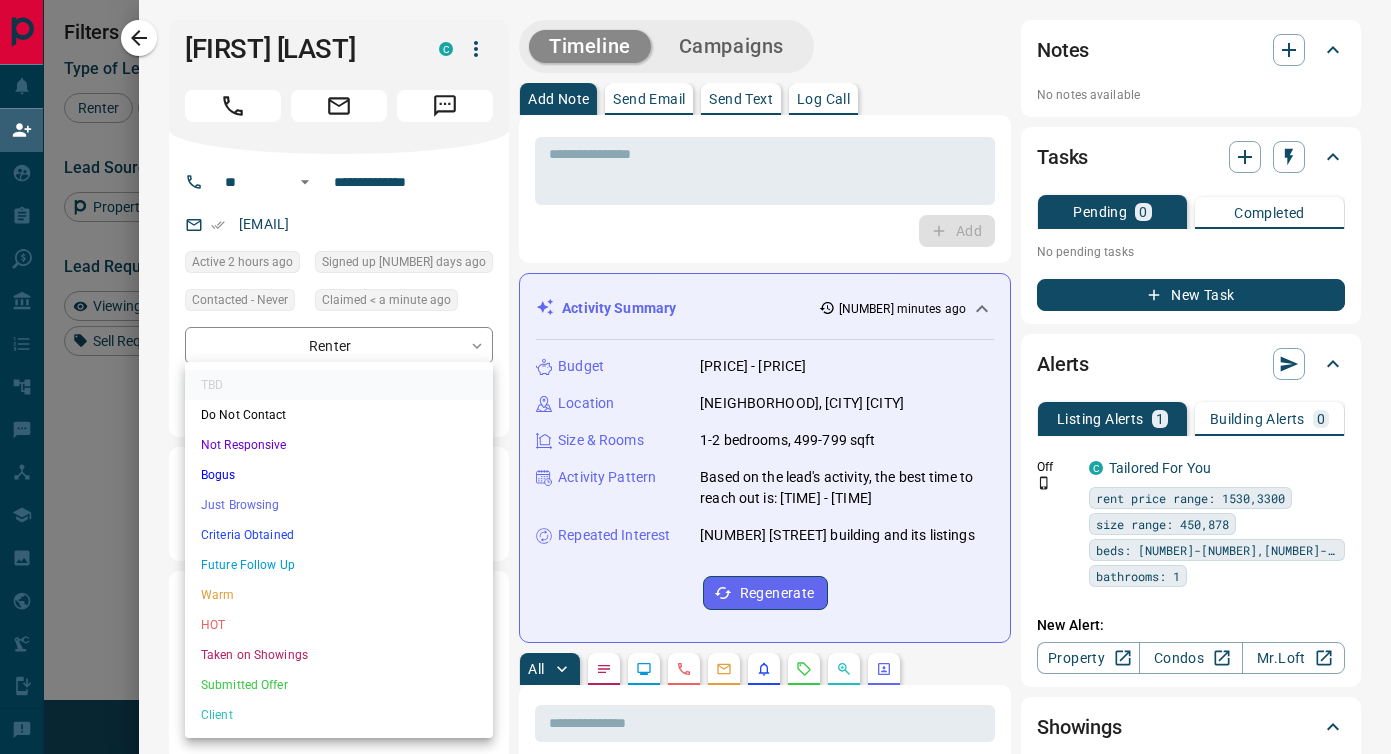 click on "Criteria Obtained" at bounding box center [339, 535] 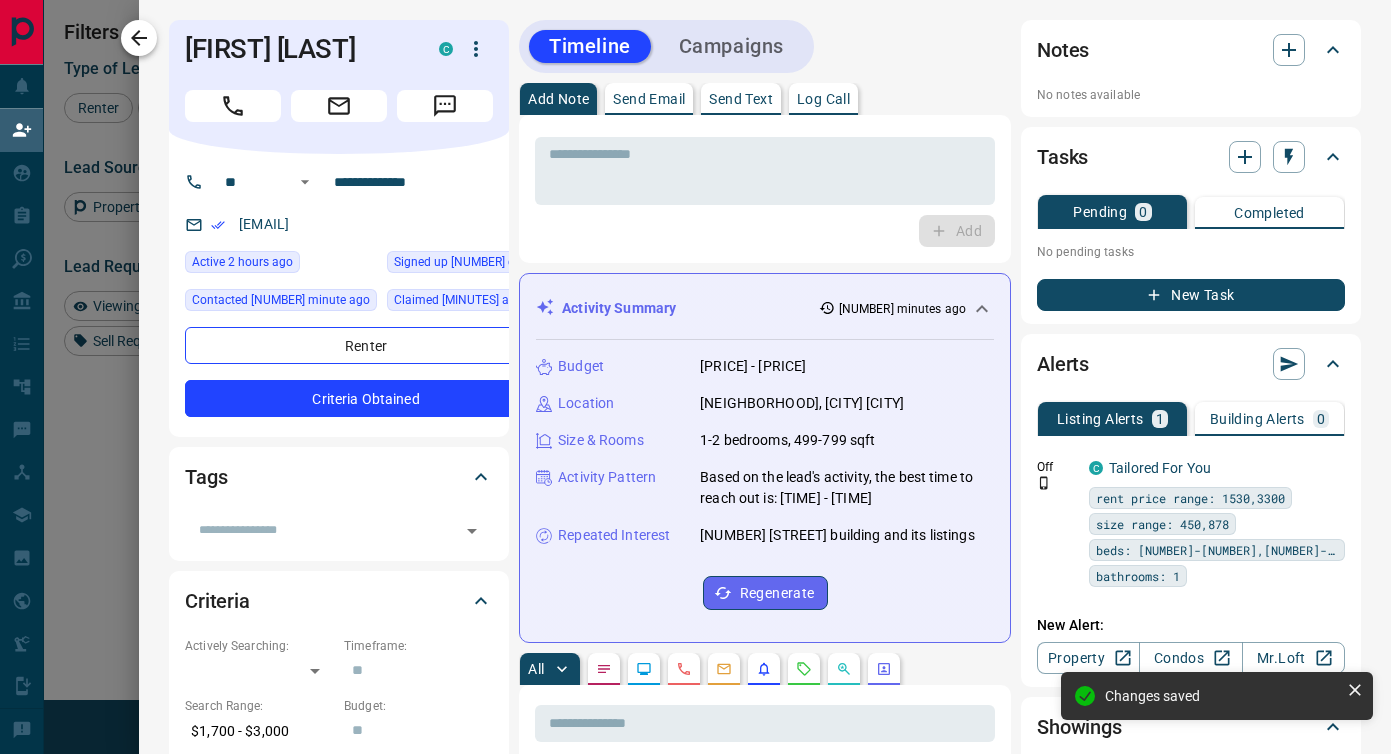 click at bounding box center [139, 38] 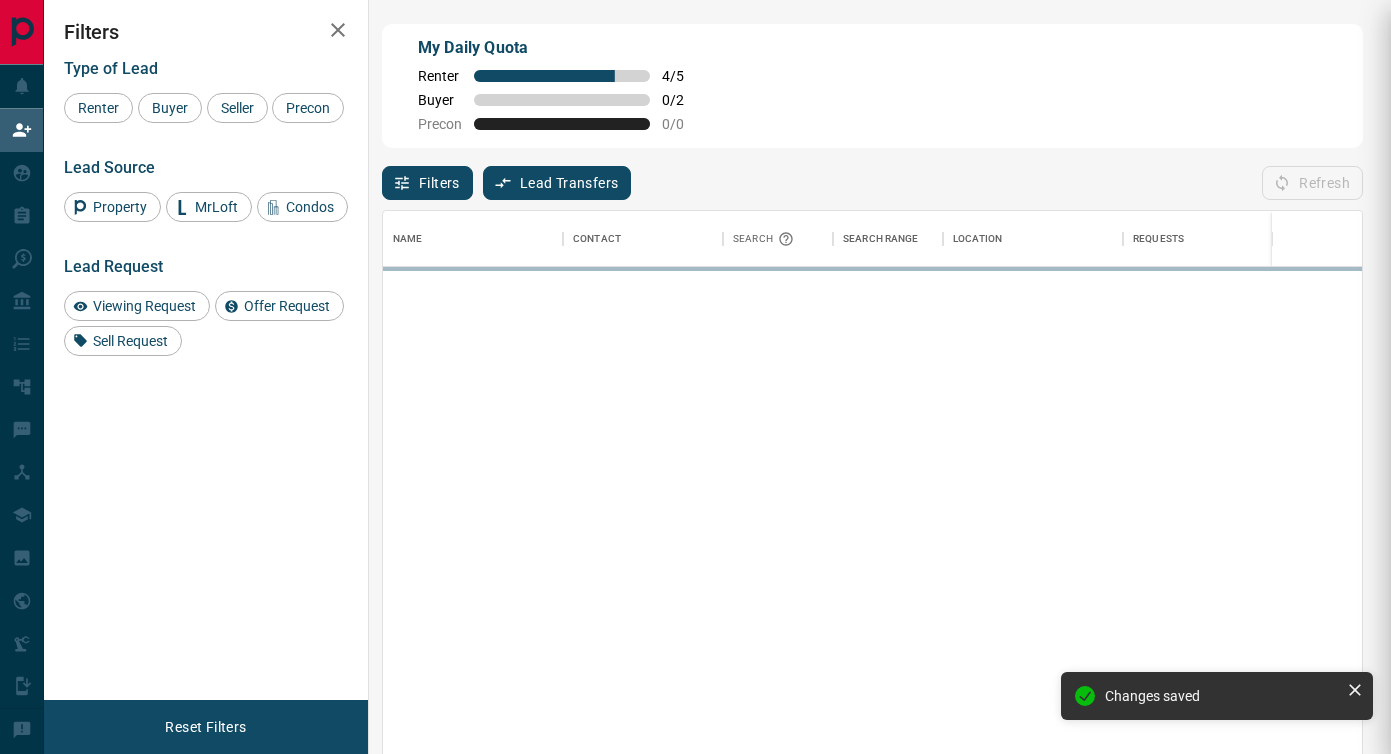 scroll, scrollTop: 1, scrollLeft: 1, axis: both 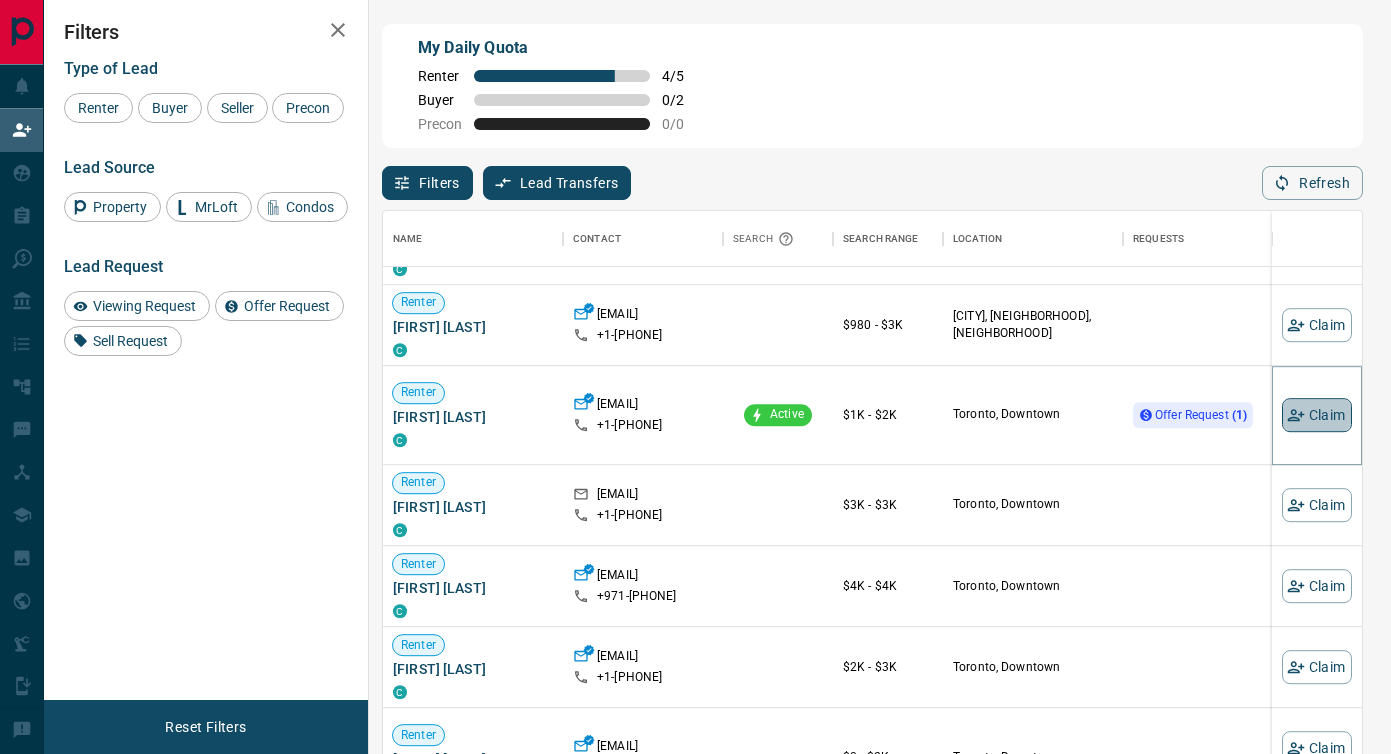 click on "Claim" at bounding box center [1317, 415] 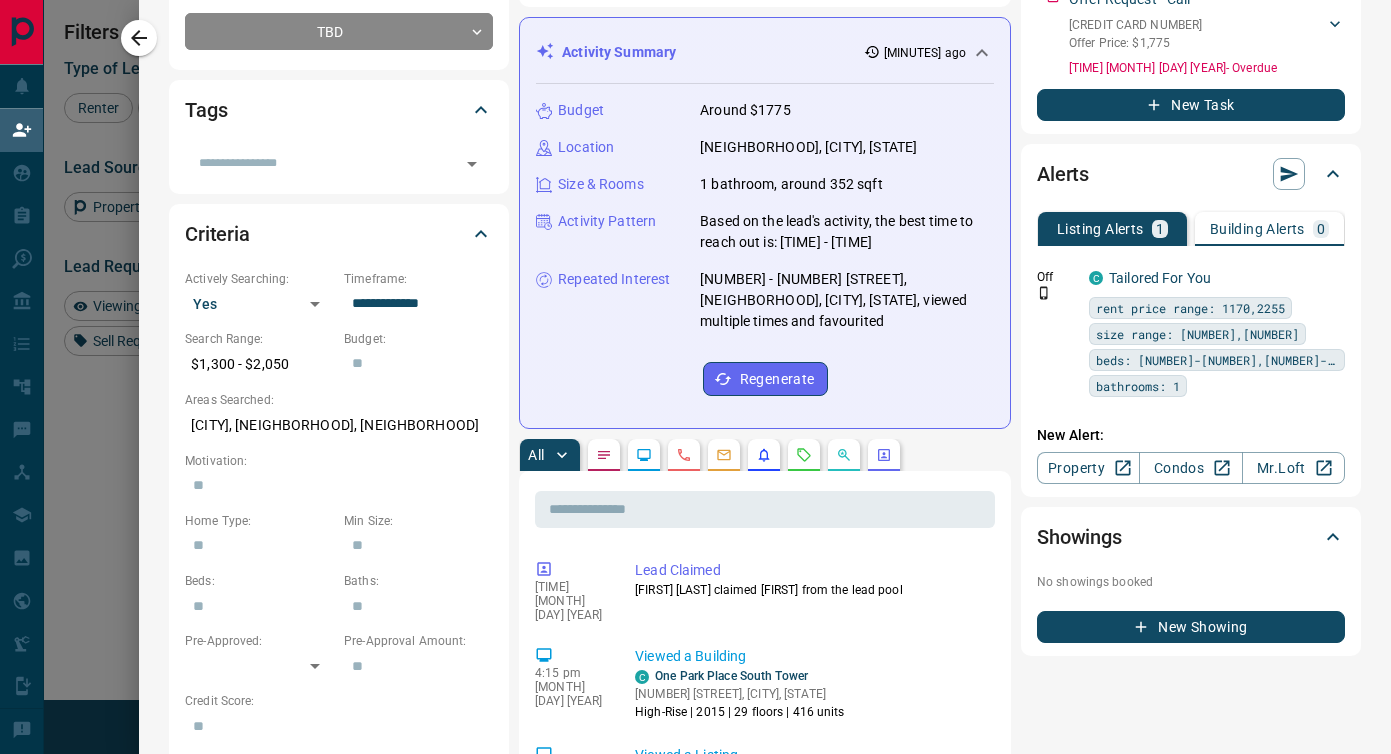 scroll, scrollTop: 377, scrollLeft: 0, axis: vertical 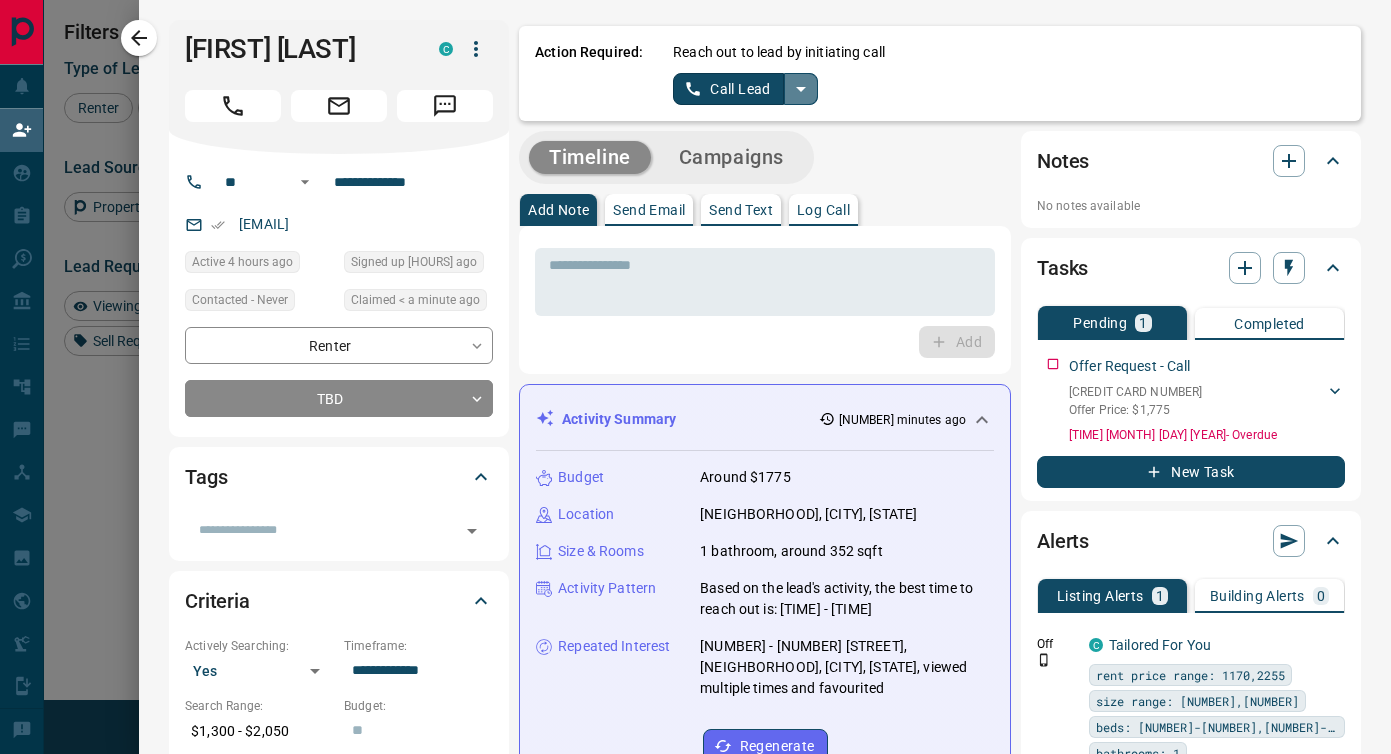 click at bounding box center [801, 89] 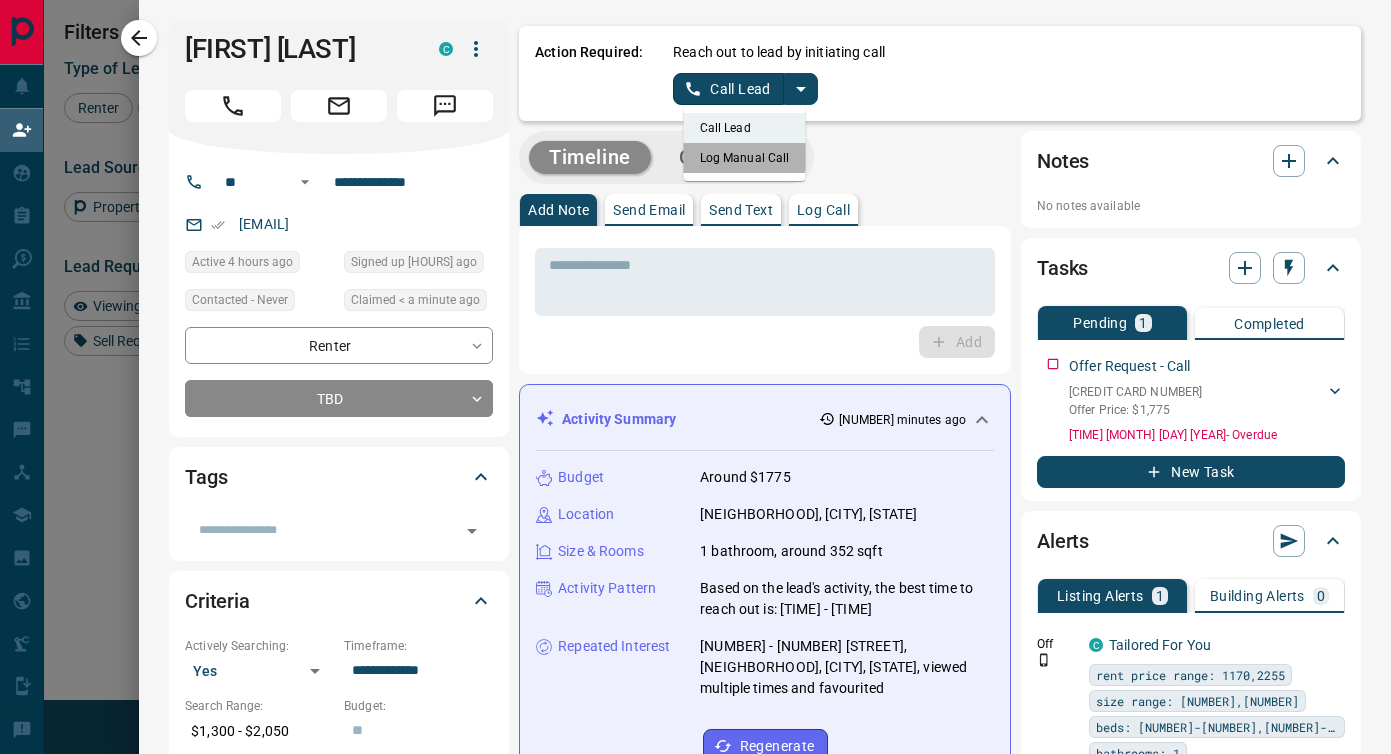 click on "Log Manual Call" at bounding box center (745, 158) 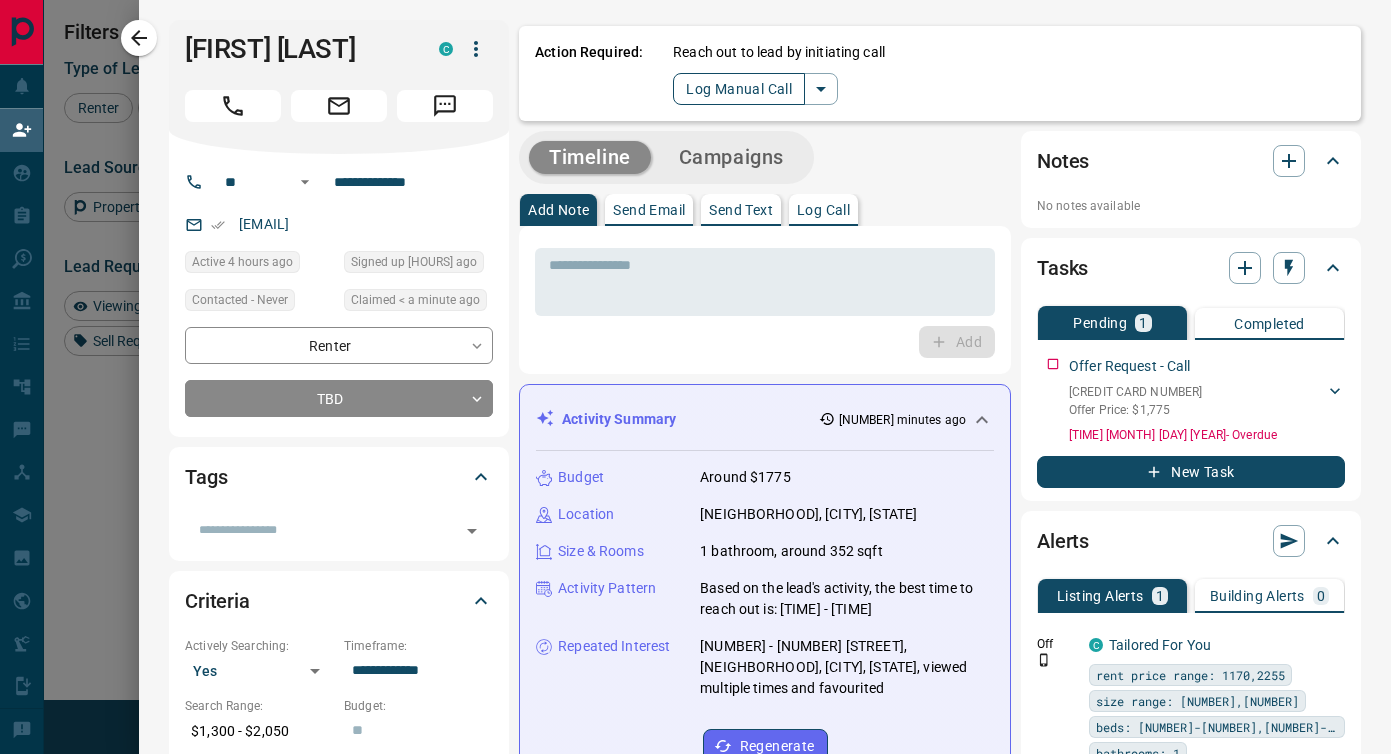 click on "Log Manual Call" at bounding box center (739, 89) 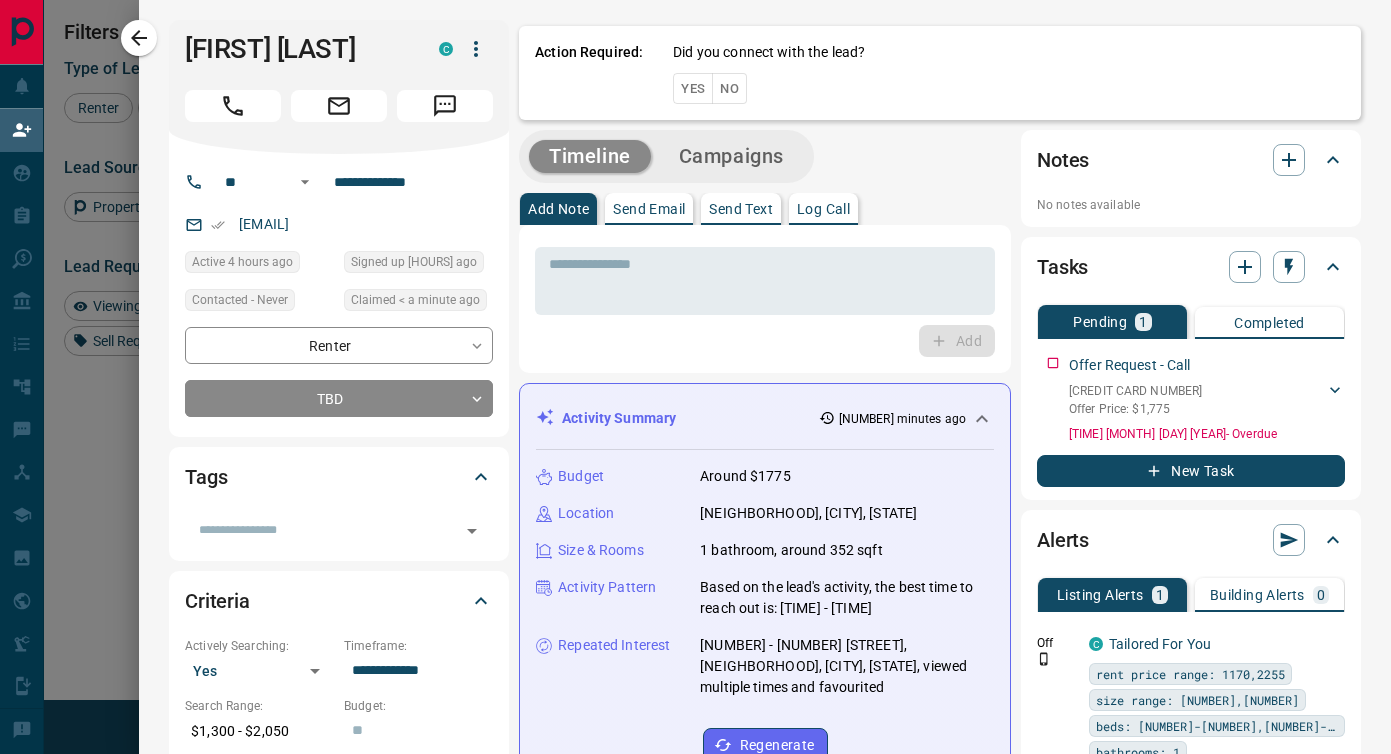 click on "Yes" at bounding box center [693, 88] 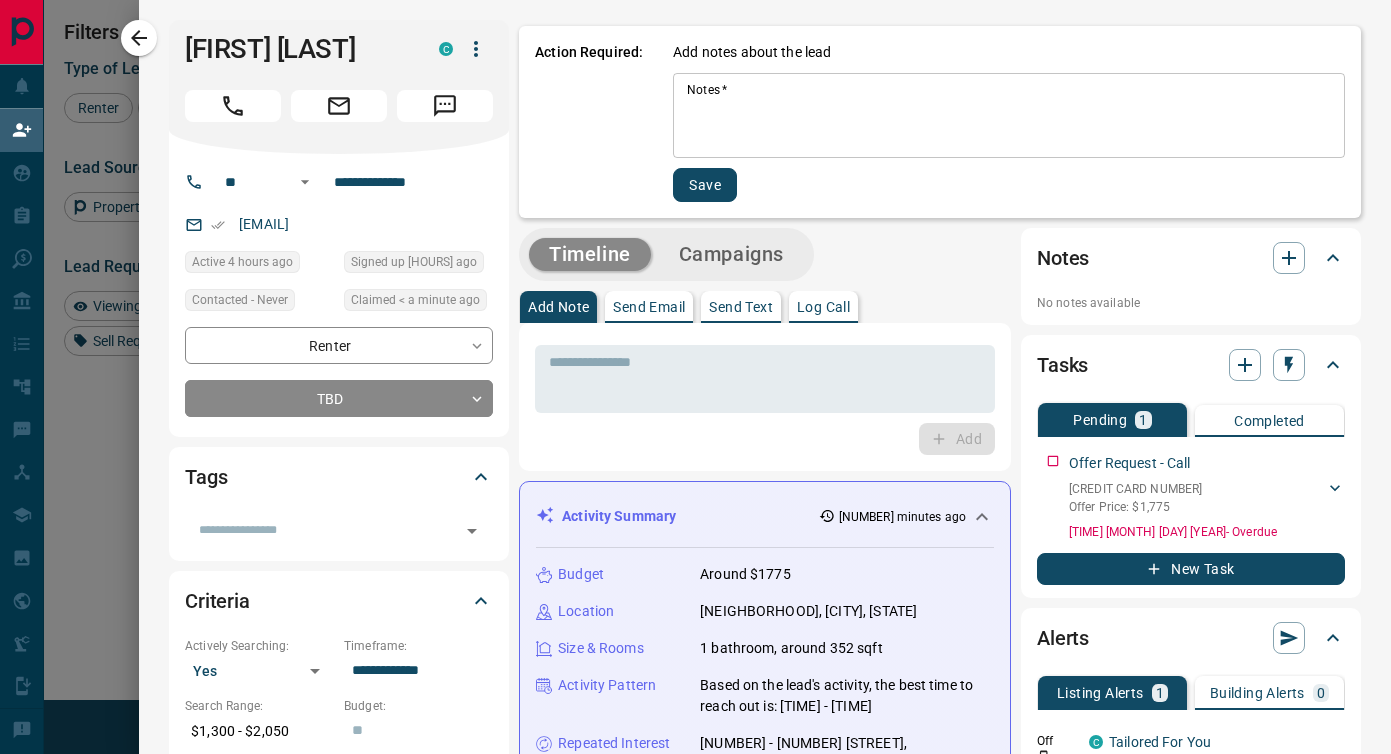 click on "Notes   *" at bounding box center (1009, 116) 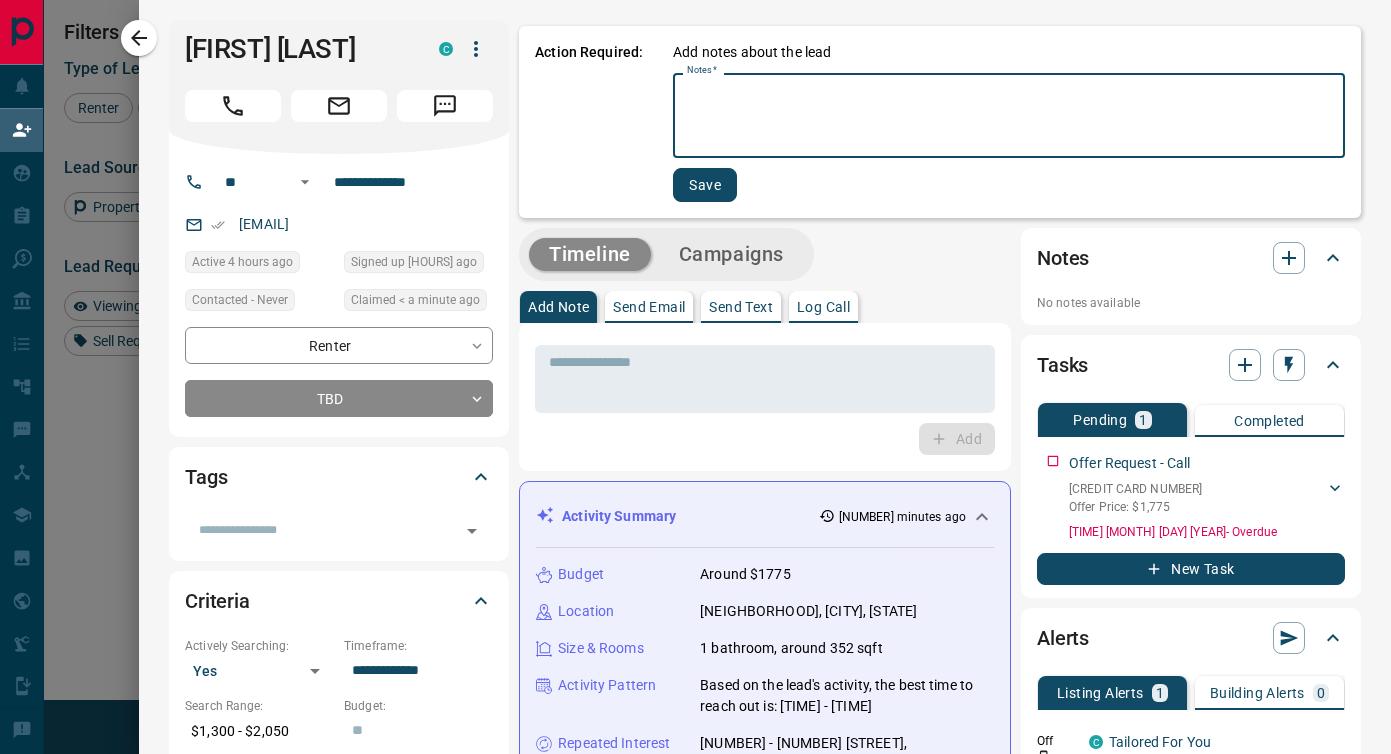 click on "Notes   *" at bounding box center (1009, 116) 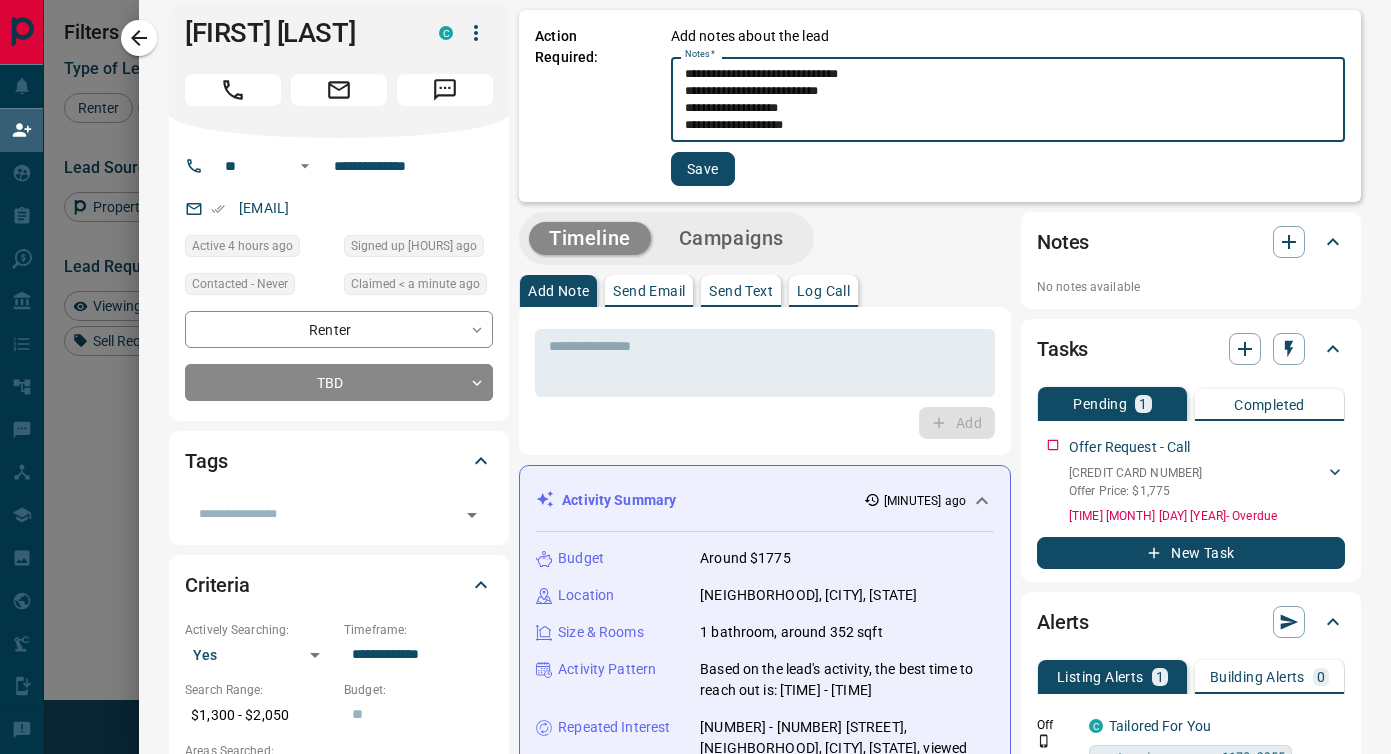 scroll, scrollTop: 31, scrollLeft: 0, axis: vertical 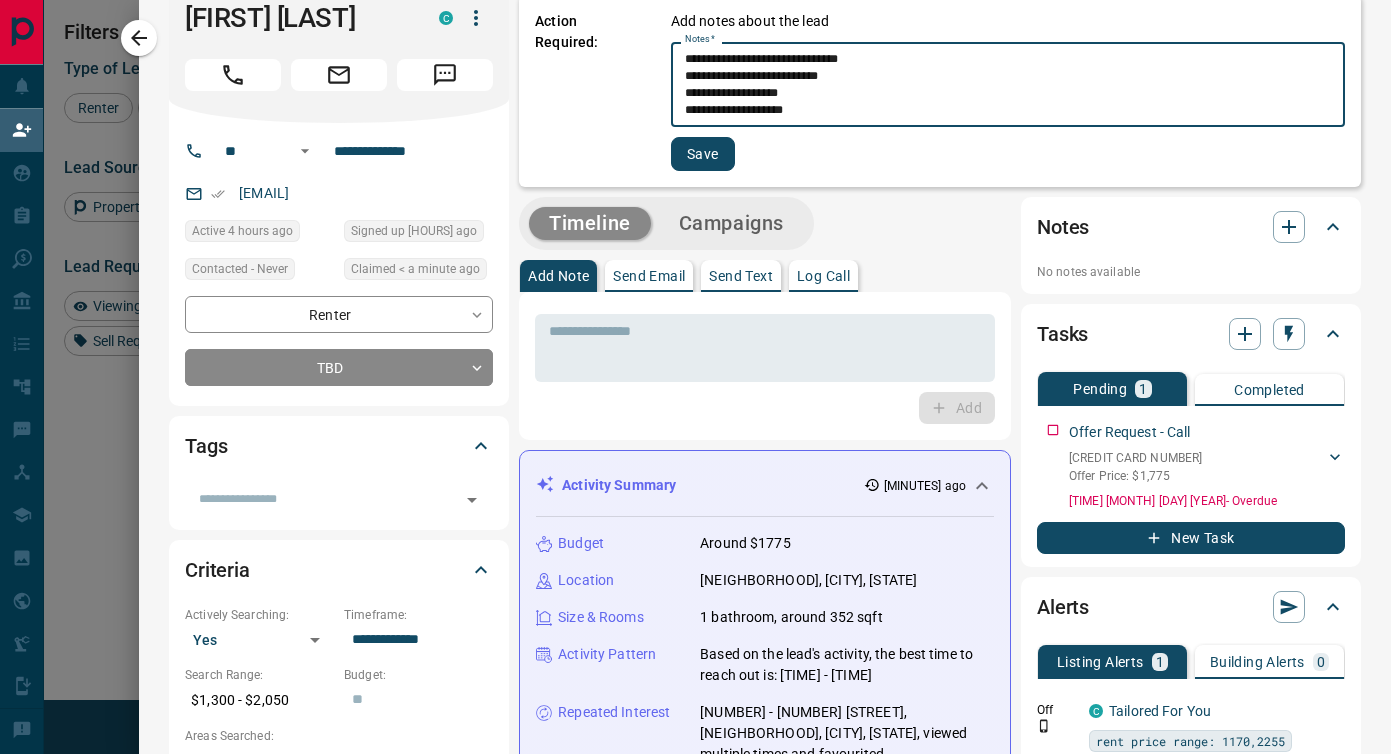 click on "**********" at bounding box center (1008, 85) 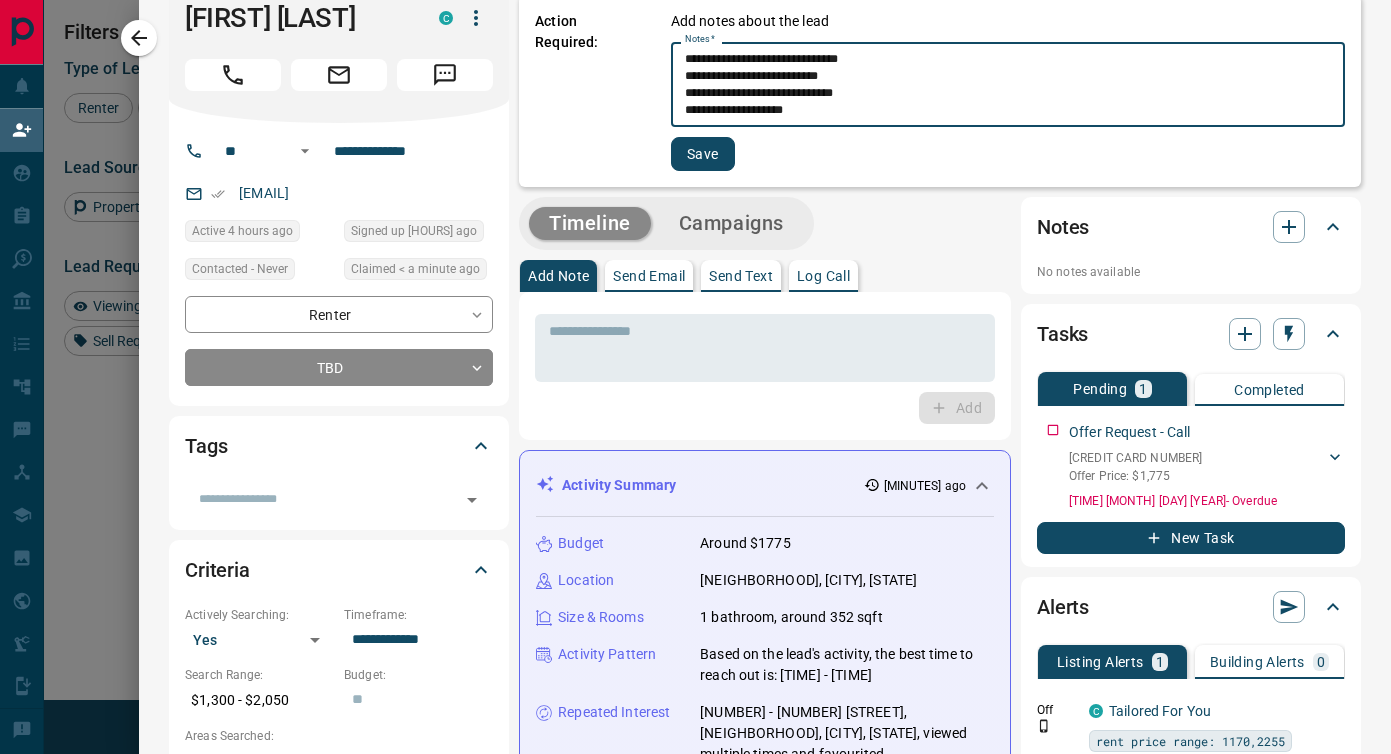 click on "**********" at bounding box center [1008, 85] 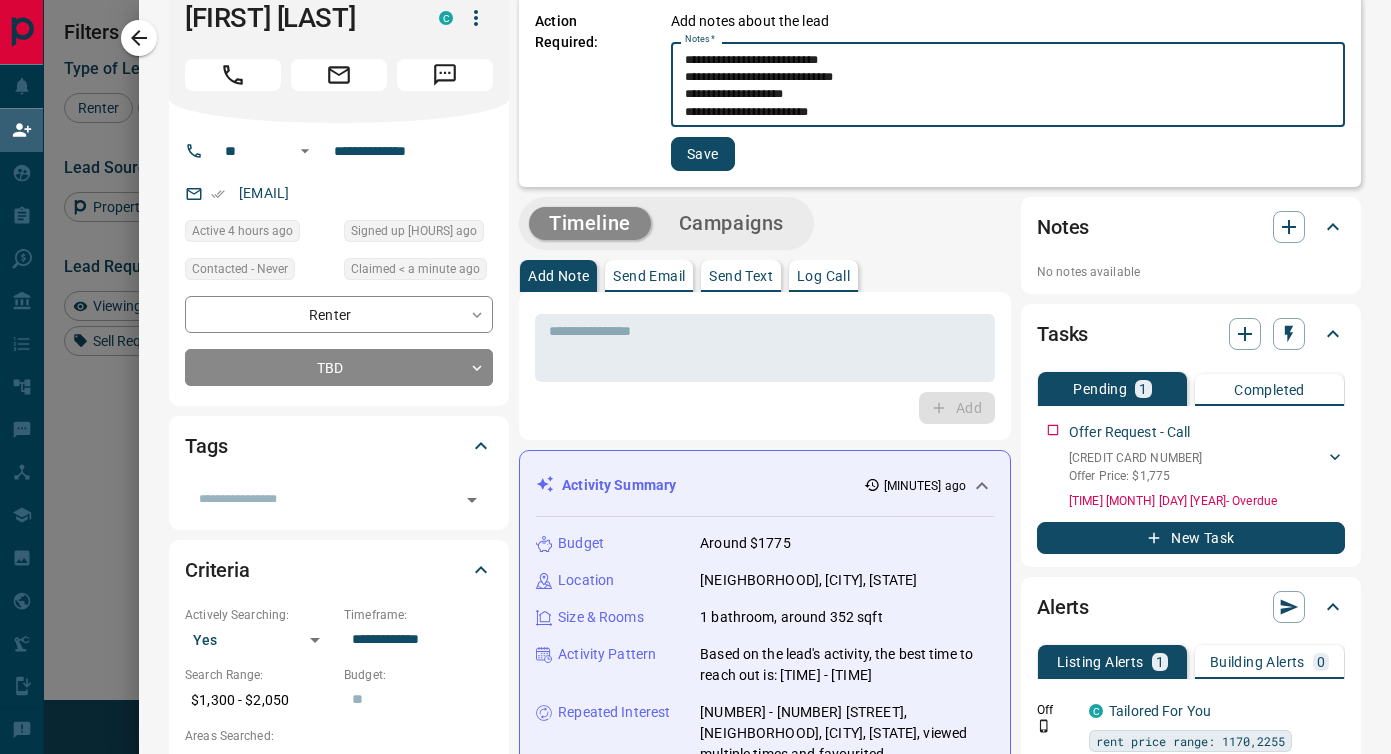 scroll, scrollTop: 34, scrollLeft: 0, axis: vertical 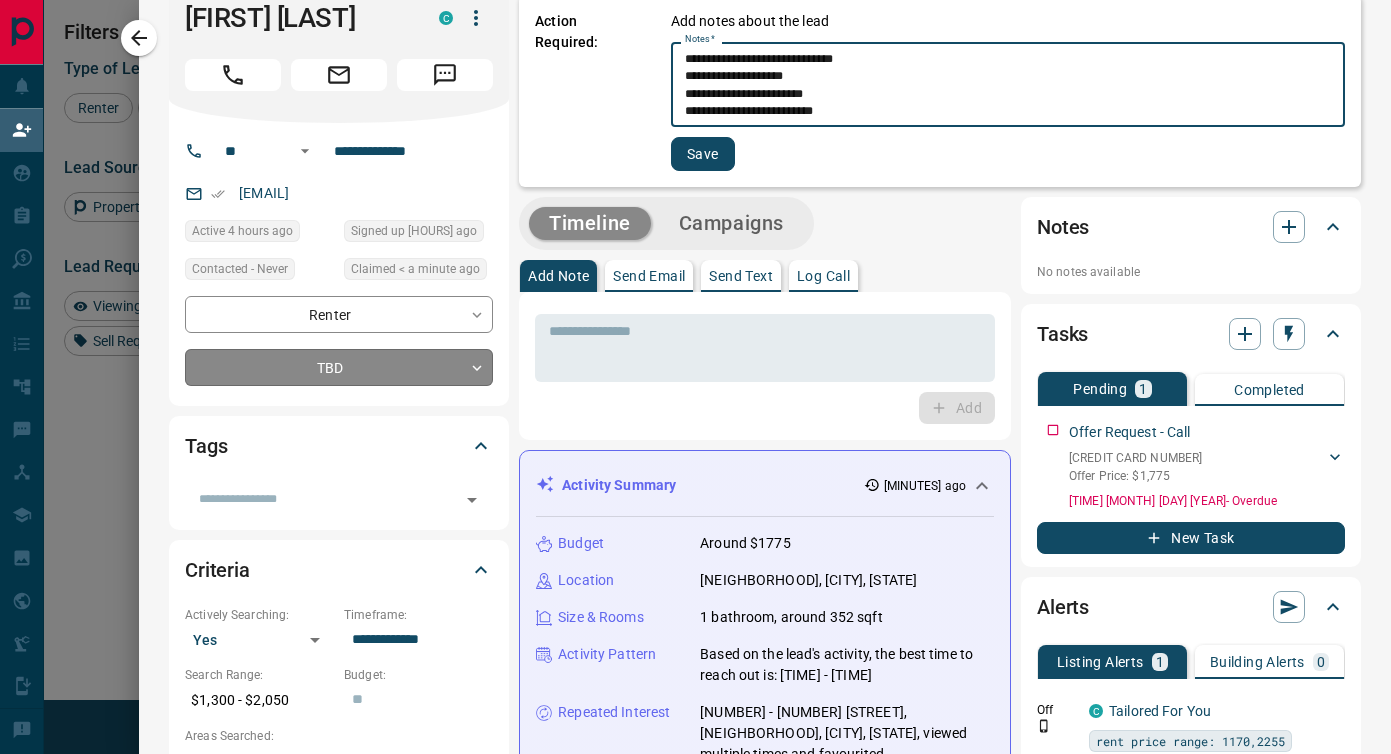 type on "**********" 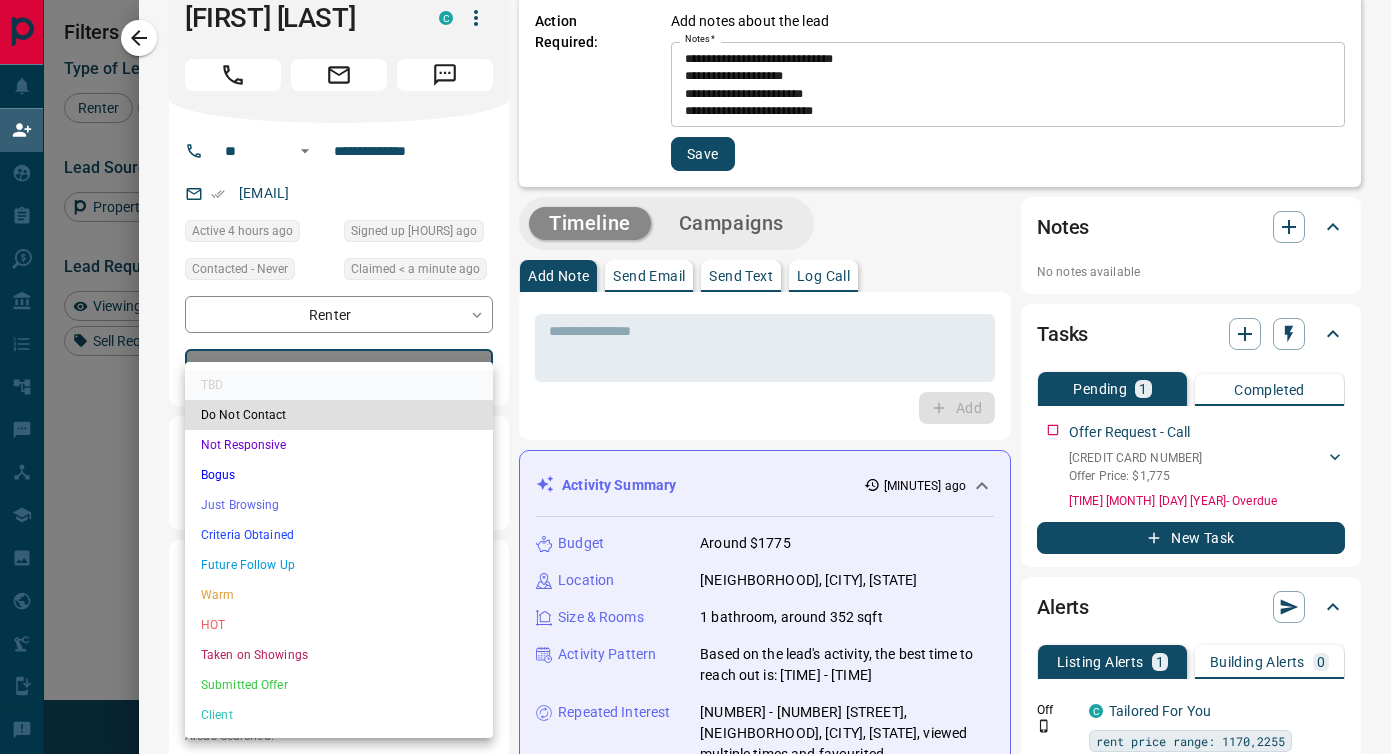 click at bounding box center [695, 377] 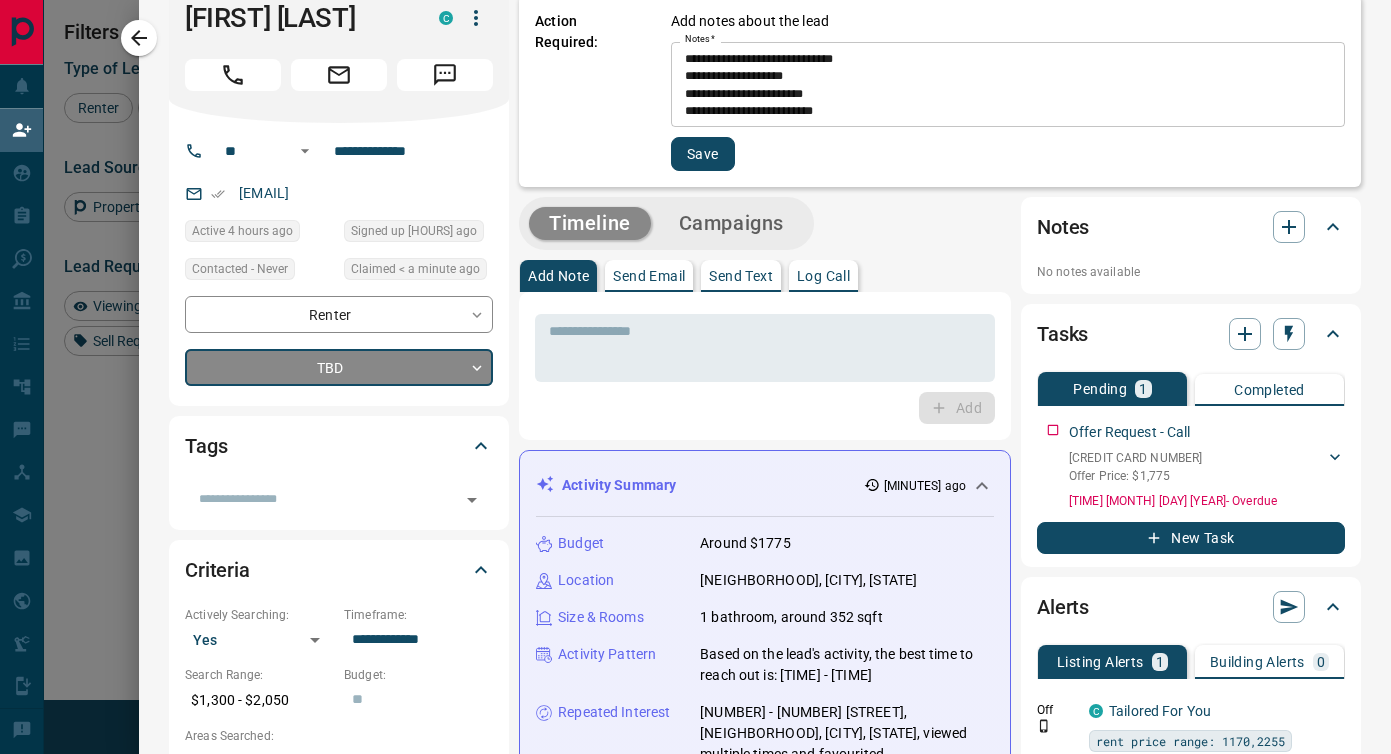 click on "Save" at bounding box center [703, 154] 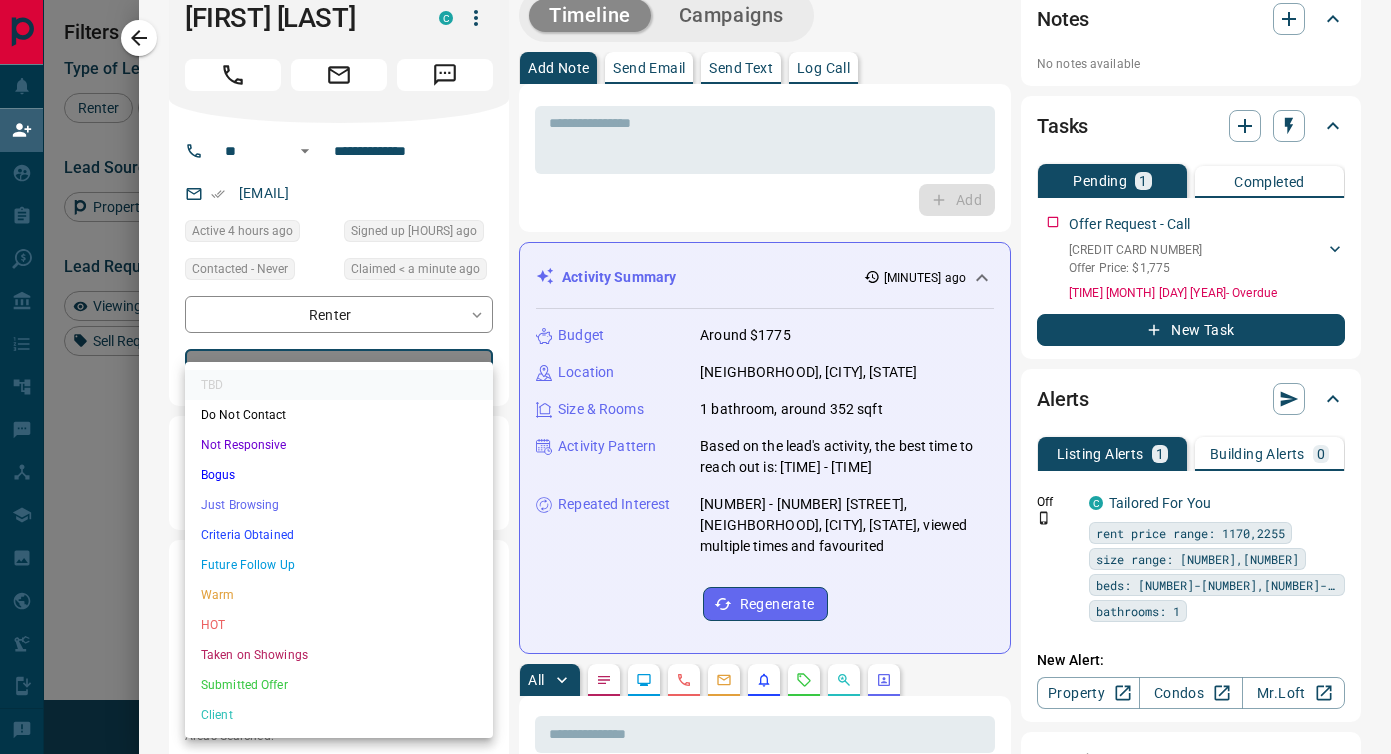 click on "Lead Transfers Claim Leads My Leads Tasks Opportunities Deals Campaigns Automations Messages Broker Bay Training Media Services Agent Resources Precon Worksheet Mobile Apps Disclosure Logout My Daily Quota Renter [FIRST] [LAST] C [EMAIL] +[COUNTRY_CODE]- [PHONE] $[PRICE] - $[PRICE] [CITY], [CITY], [CITY] | Central High Interest Renter  Goel C [FIRST] [LAST] +[COUNTRY_CODE]- [PHONE] $[PRICE] - $[PRICE] [CITY], [CITY] Renter Leah Sabou C [FIRST] [LAST] +[COUNTRY_CODE]- [PHONE] $[PRICE] - $[PRICE] [CITY], [CITY] Renter Omar Sandarusi C [FIRST]. [LAST]@[DOMAIN] +[COUNTRY_CODE]- [PHONE] $[PRICE] - $[PRICE] [CITY], [CITY], [CITY] Renter [FIRST] [LAST] C [EMAIL] +[COUNTRY_CODE]- [PHONE] Active $[PRICE] - $[PRICE] [CITY], [CITY] Offer Request   ( 1 ) Favourite Requested an Offer High Interest Renter [FIRST] [LAST] C [EMAIL] +[COUNTRY_CODE]- [PHONE] $[PRICE] - $[PRICE] [CITY], [CITY] Renter [FIRST] [LAST] C [COUNTRY_CODE]- [PHONE] $[PRICE] - $[PRICE]" at bounding box center [695, 321] 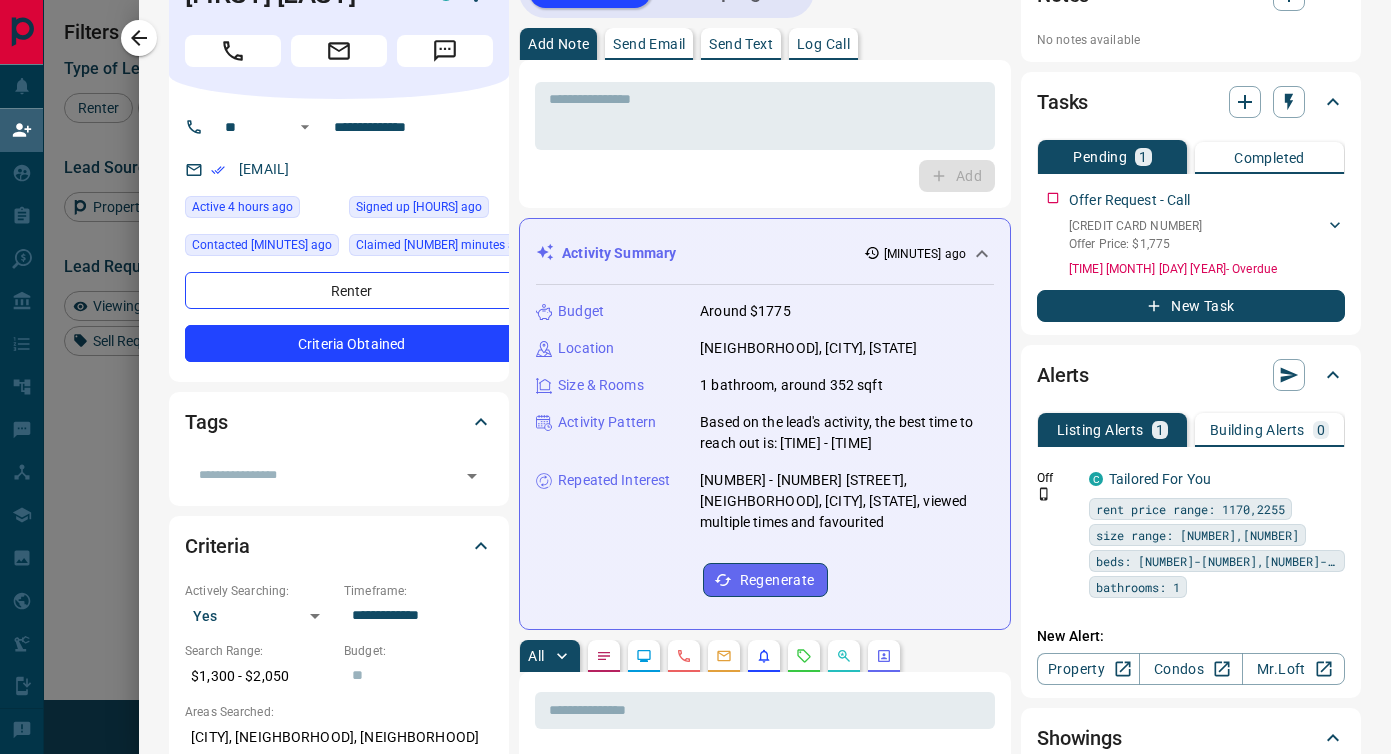 scroll, scrollTop: 0, scrollLeft: 0, axis: both 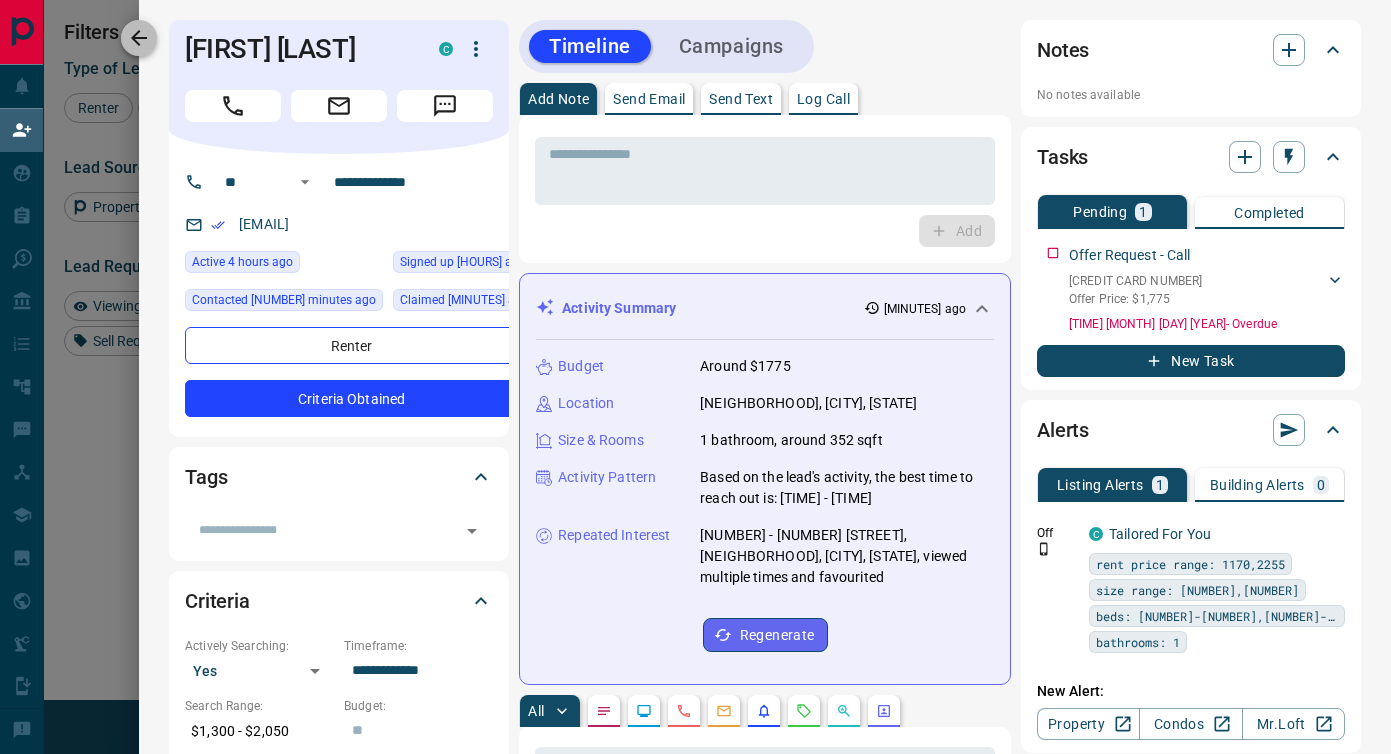 click at bounding box center [139, 38] 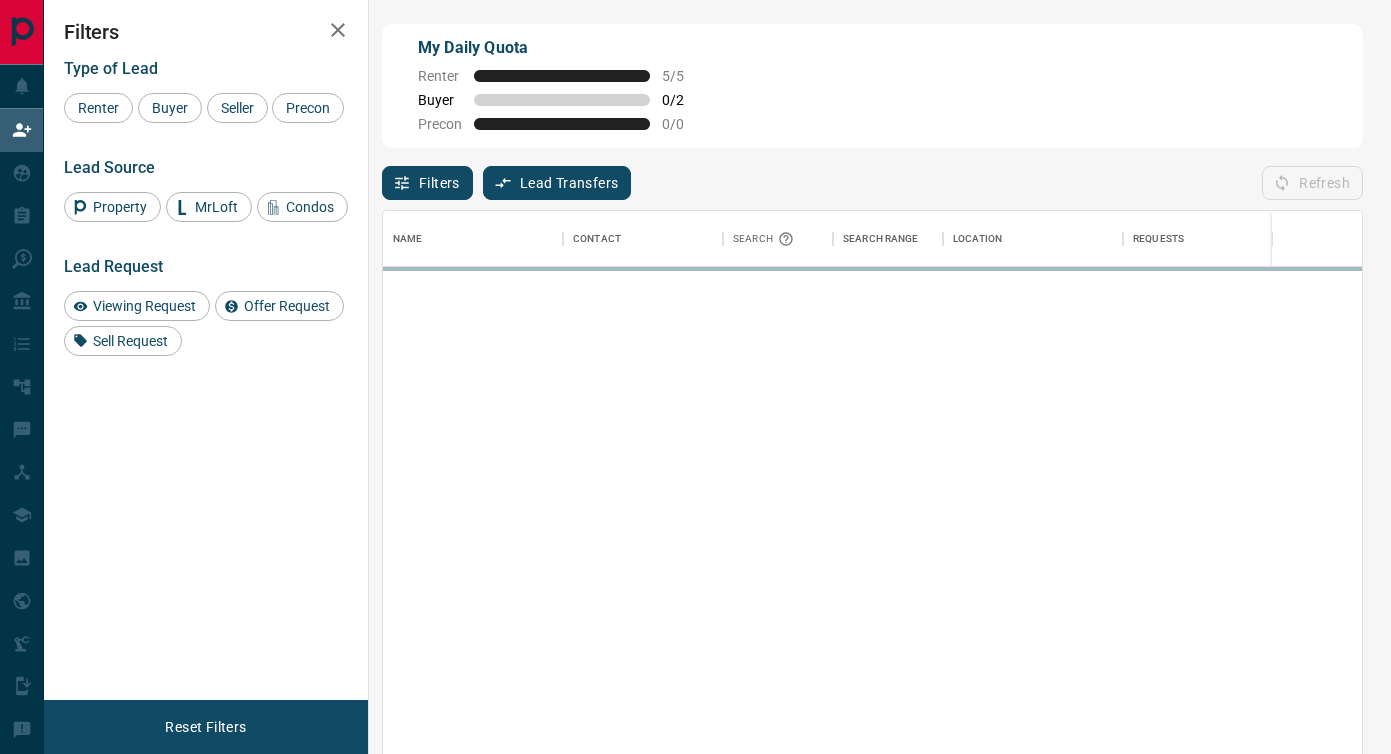 scroll, scrollTop: 1, scrollLeft: 1, axis: both 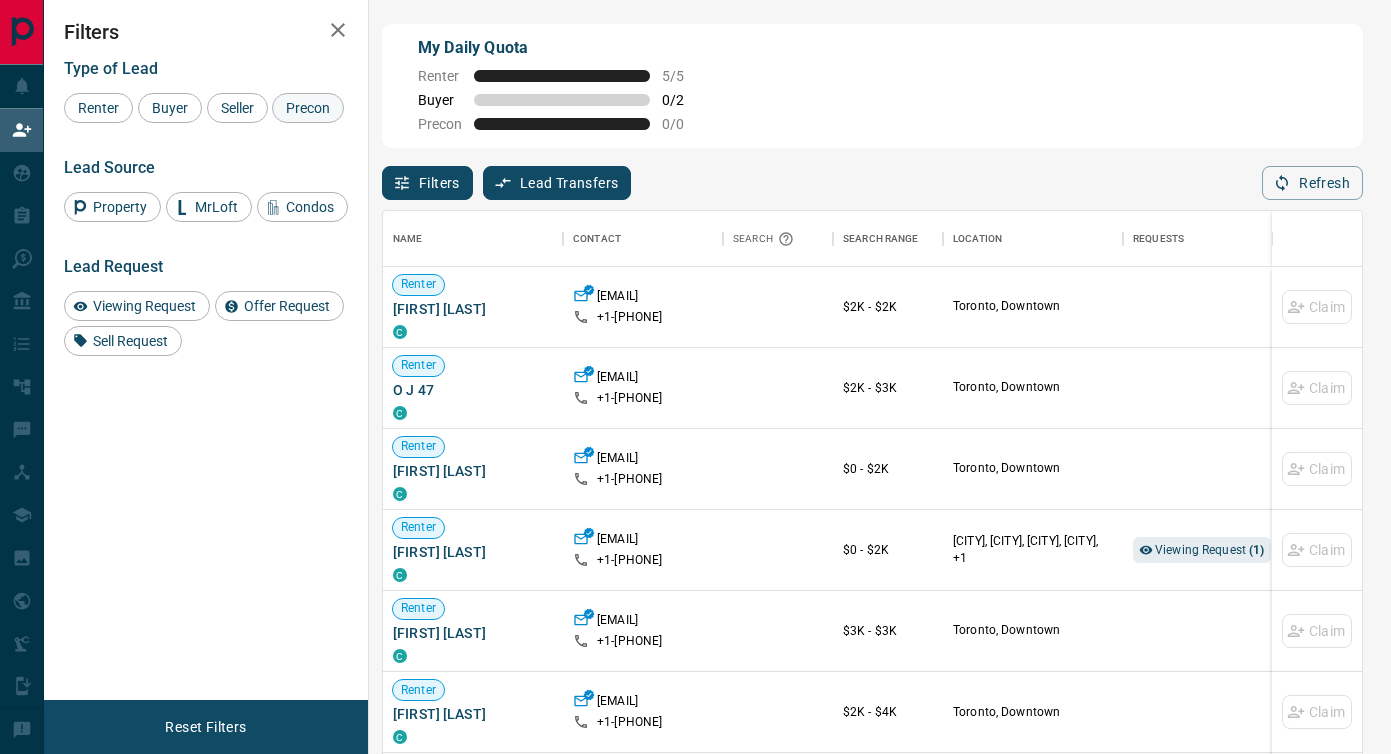 click on "Precon" at bounding box center (98, 108) 